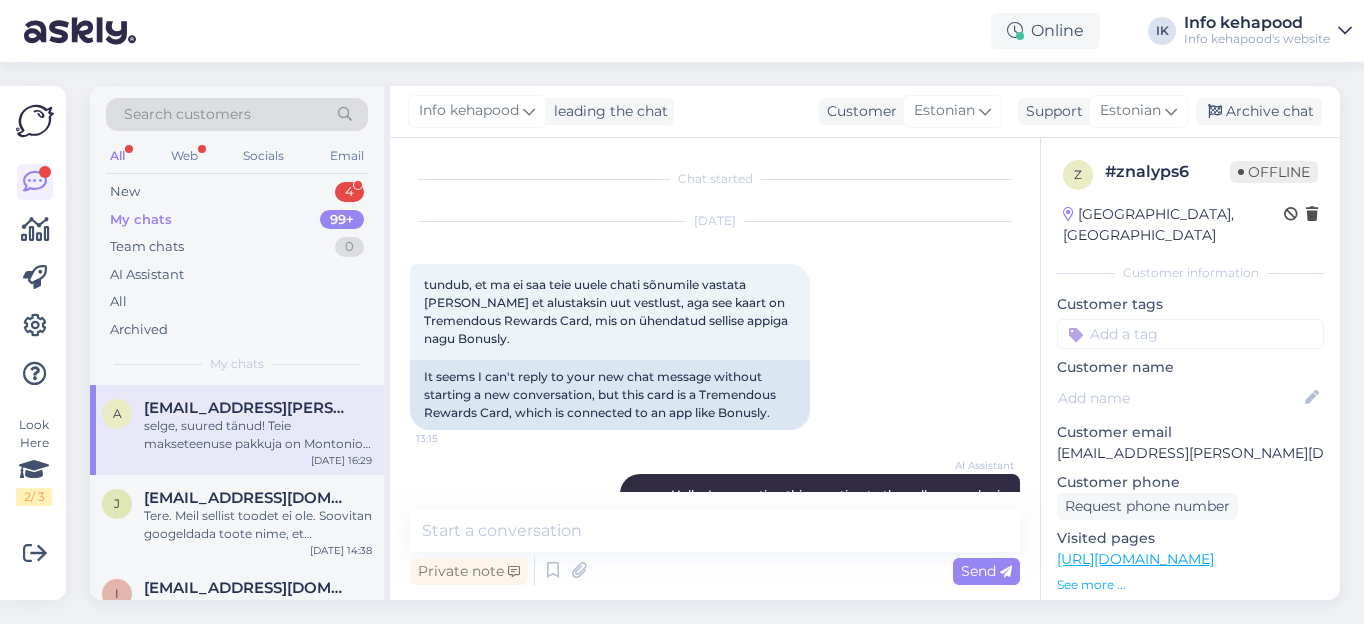 scroll, scrollTop: 0, scrollLeft: 0, axis: both 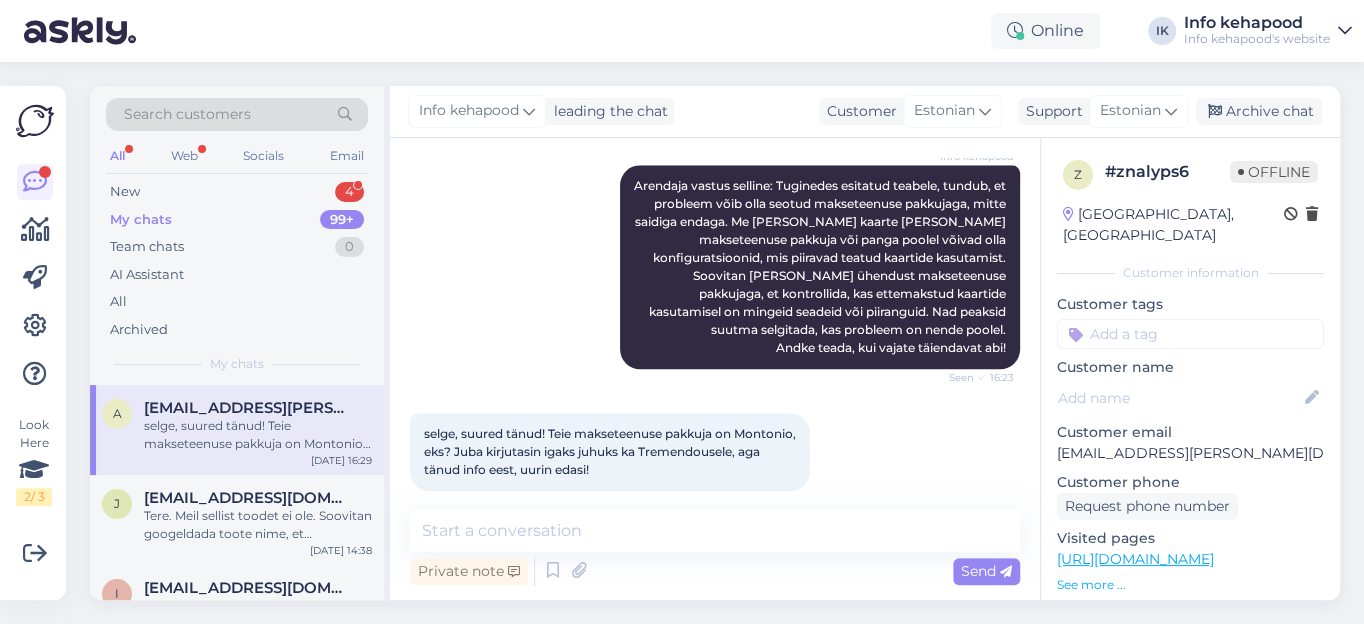 click on "My chats" at bounding box center (141, 220) 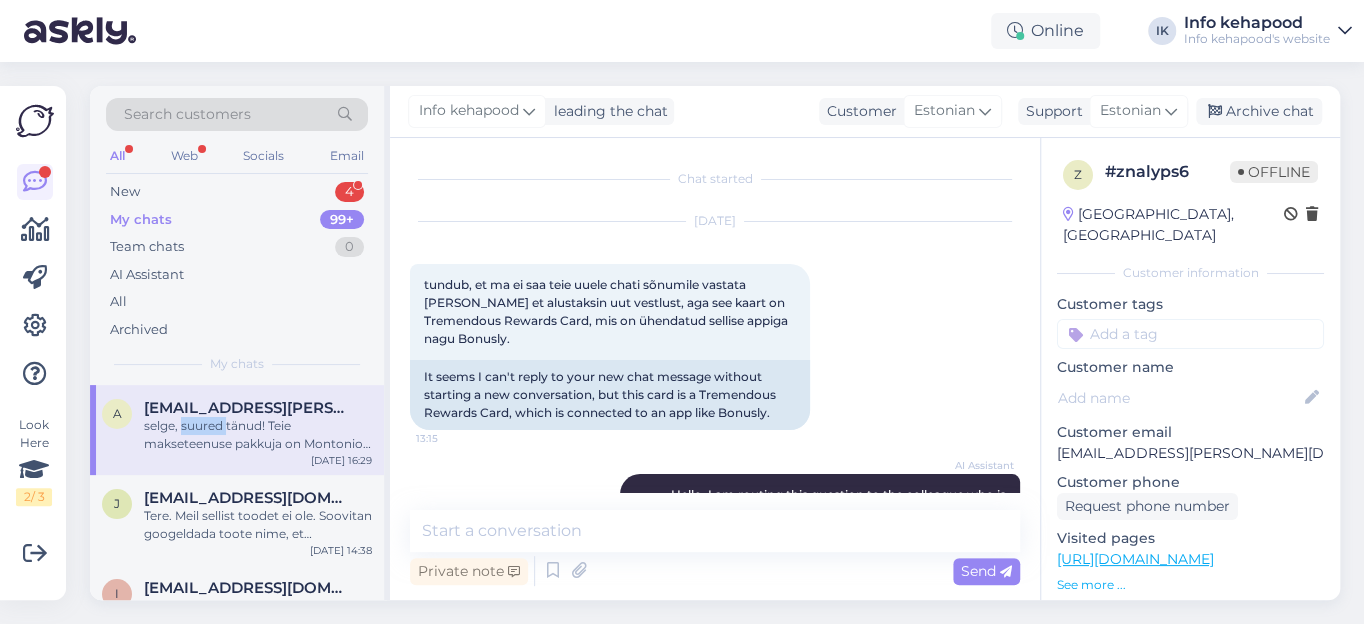 click on "selge, suured tänud! Teie makseteenuse pakkuja on Montonio, eks? Juba kirjutasin igaks juhuks ka Tremendousele, aga tänud info eest, uurin edasi!" at bounding box center (258, 435) 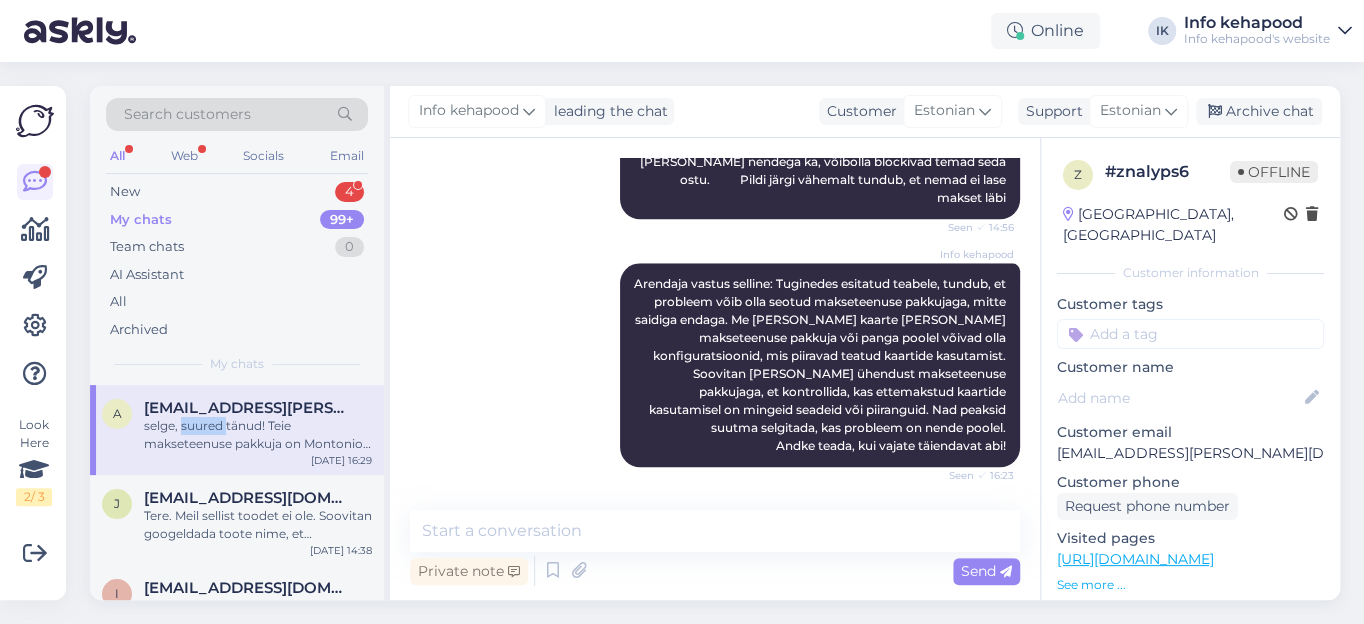 scroll, scrollTop: 1063, scrollLeft: 0, axis: vertical 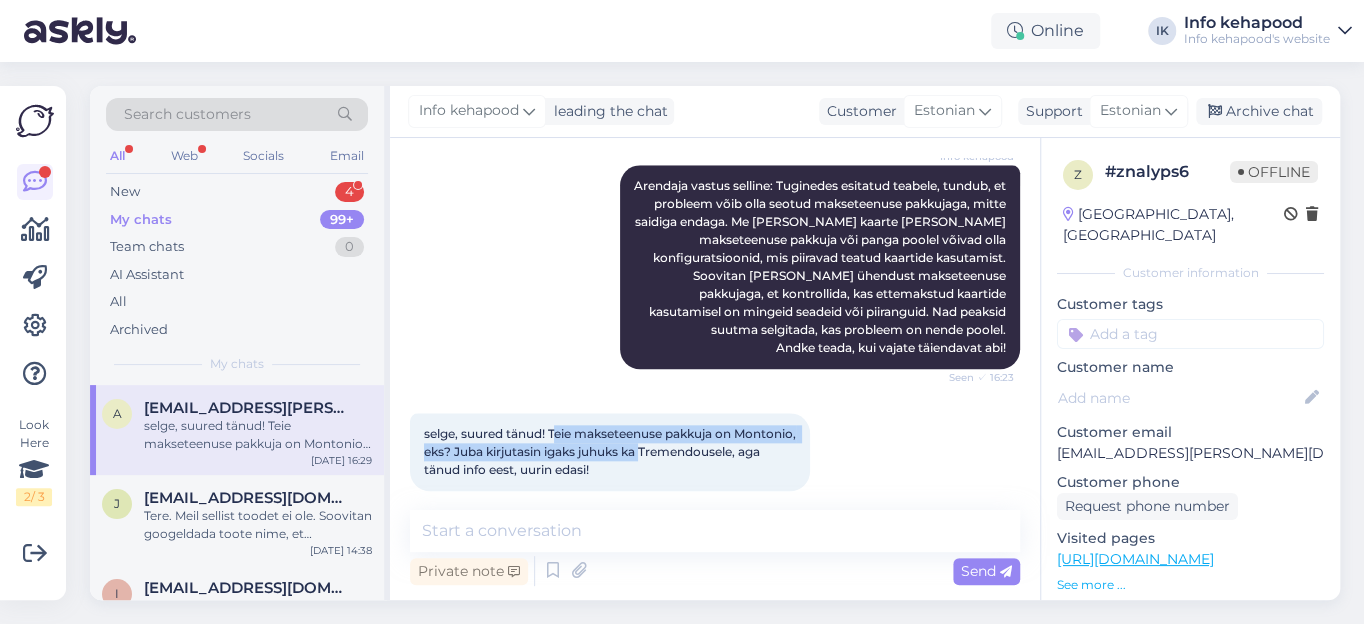 drag, startPoint x: 555, startPoint y: 410, endPoint x: 752, endPoint y: 426, distance: 197.64868 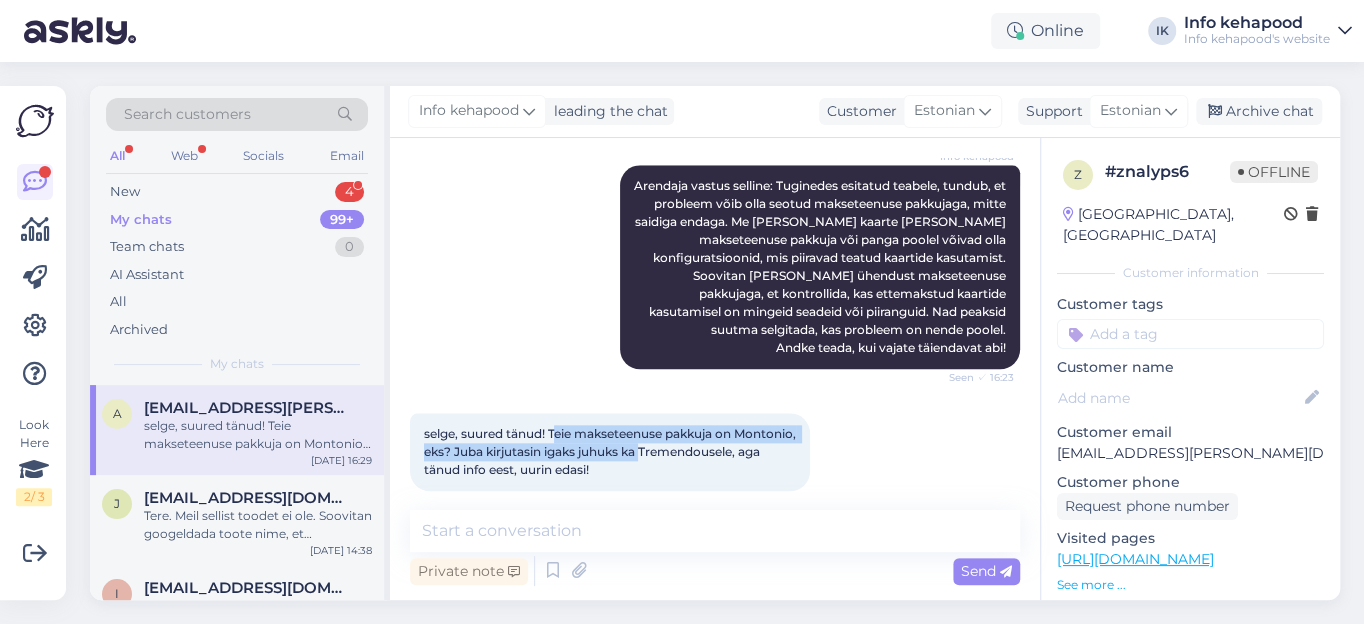 click on "selge, suured tänud! Teie makseteenuse pakkuja on Montonio, eks? Juba kirjutasin igaks juhuks ka Tremendousele, aga tänud info eest, uurin edasi!  16:29" at bounding box center (610, 452) 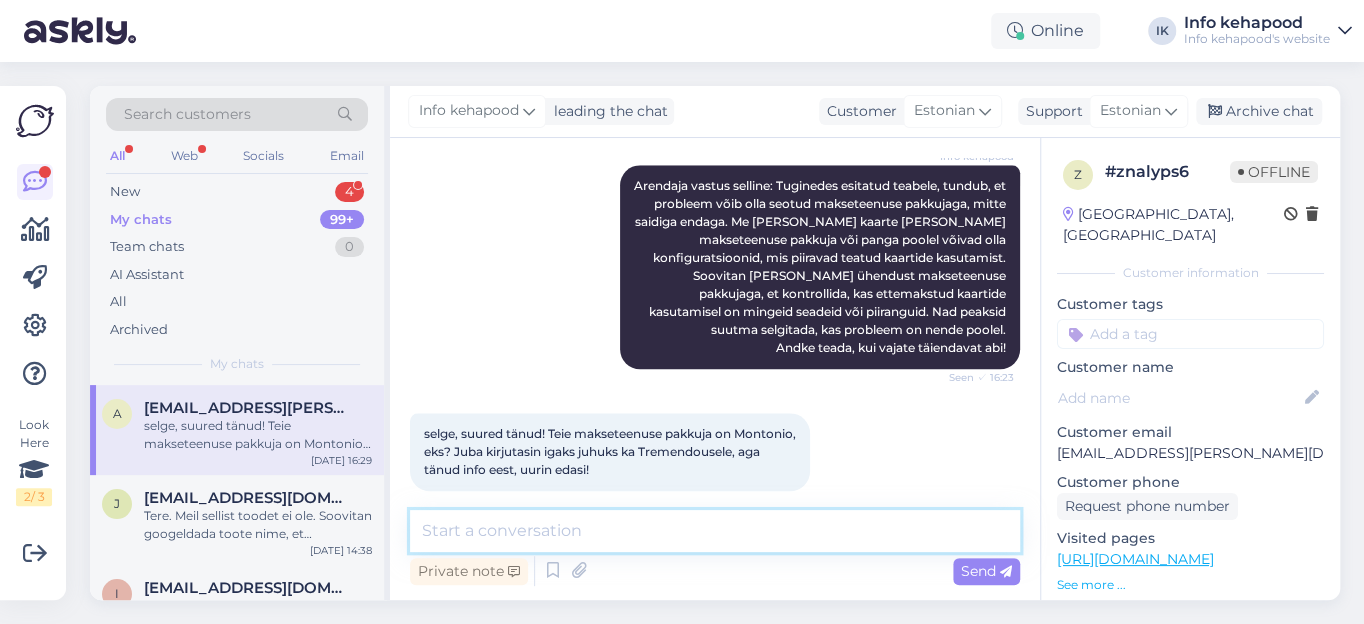 click at bounding box center [715, 531] 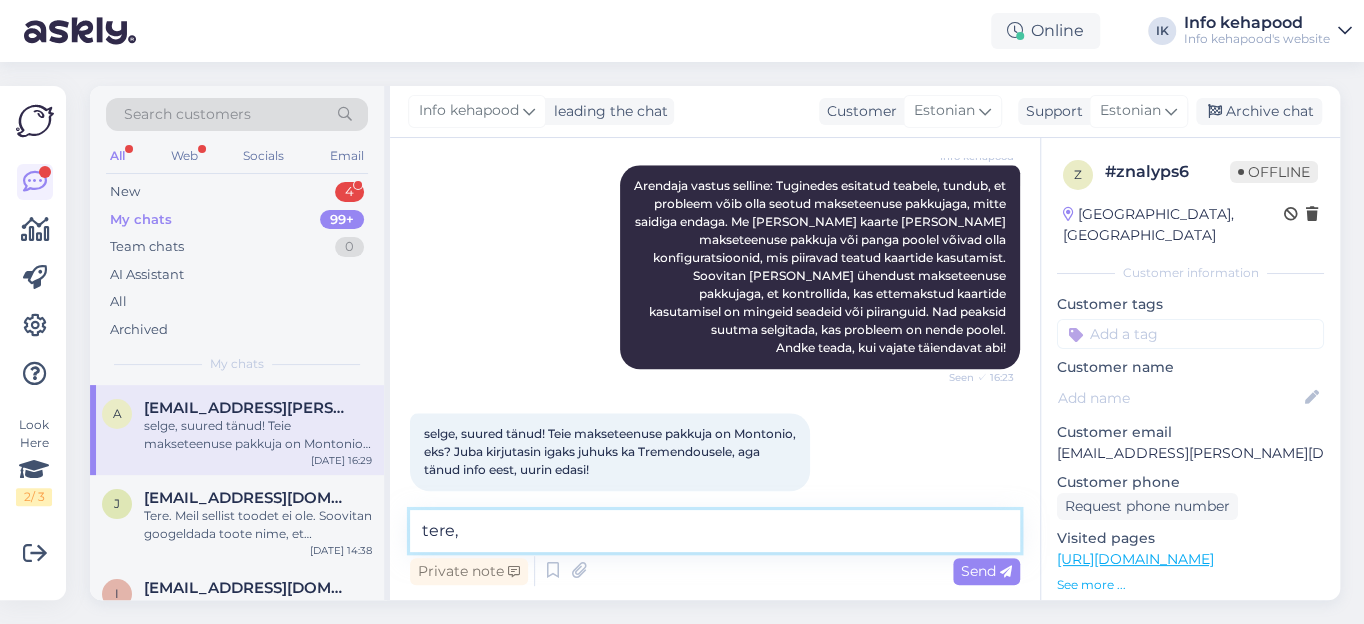 paste on "eie makseteenuse pakkuja on Montonio, eks? Juba kirjutasin igaks juhuks ka" 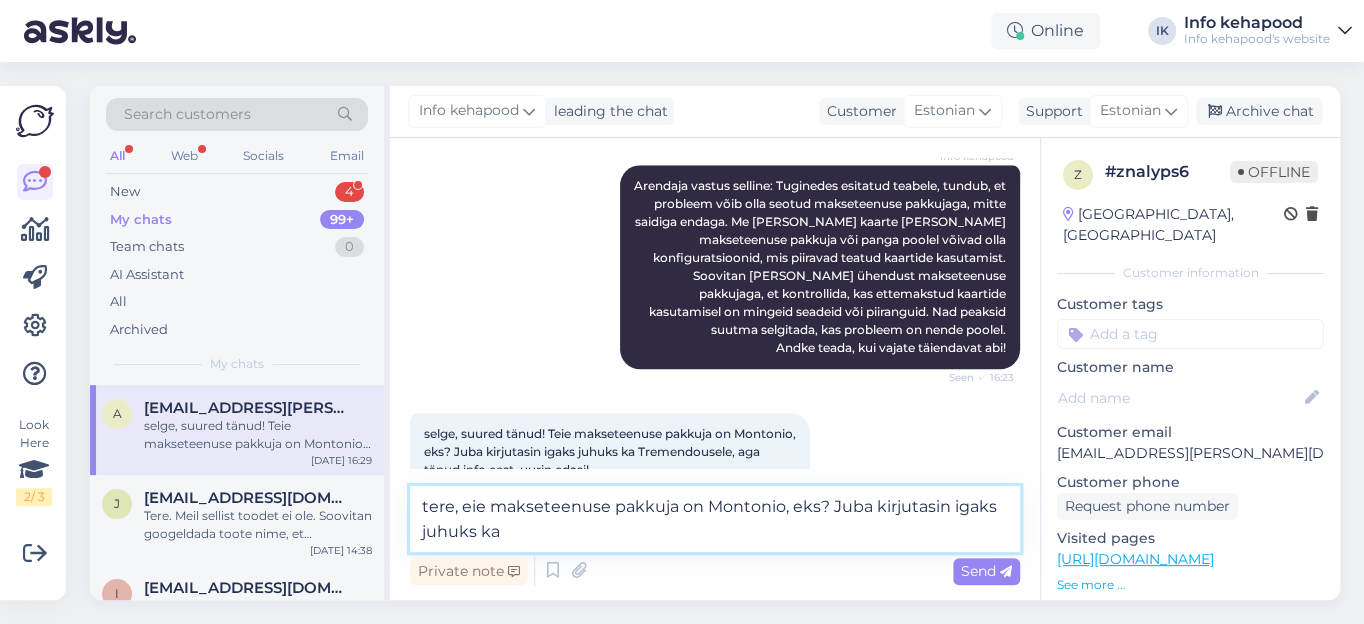 click on "tere, eie makseteenuse pakkuja on Montonio, eks? Juba kirjutasin igaks juhuks ka" at bounding box center (715, 519) 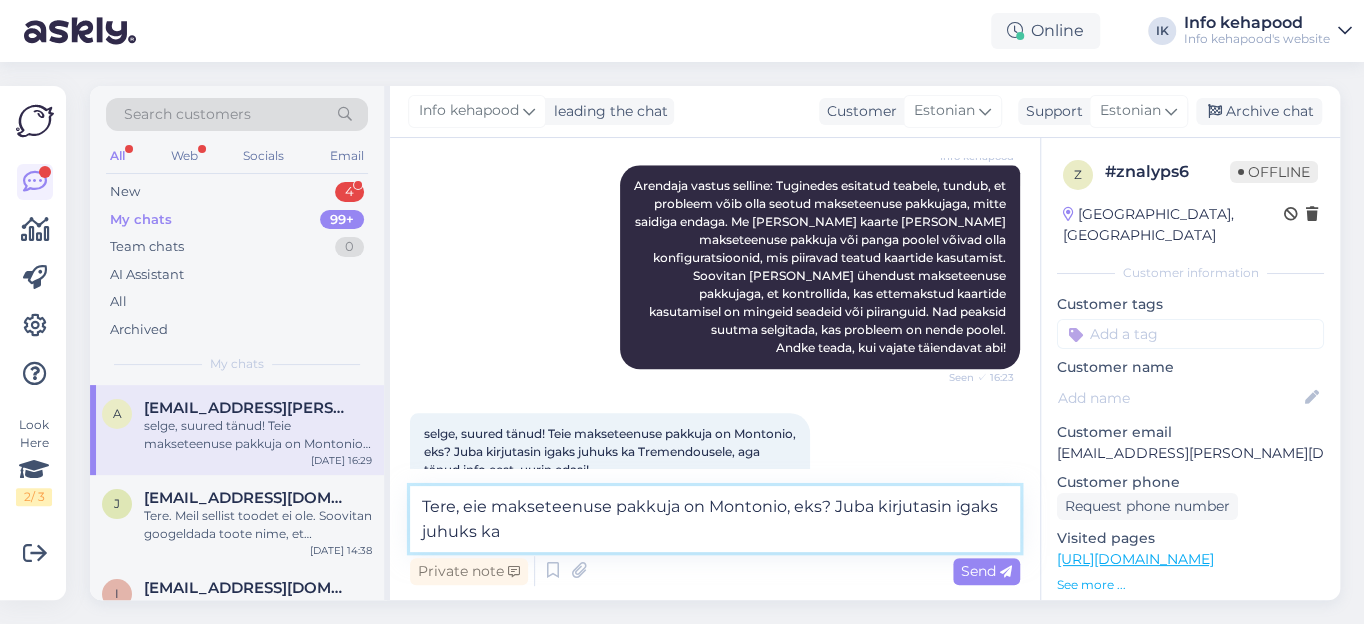 click on "Tere, eie makseteenuse pakkuja on Montonio, eks? Juba kirjutasin igaks juhuks ka" at bounding box center [715, 519] 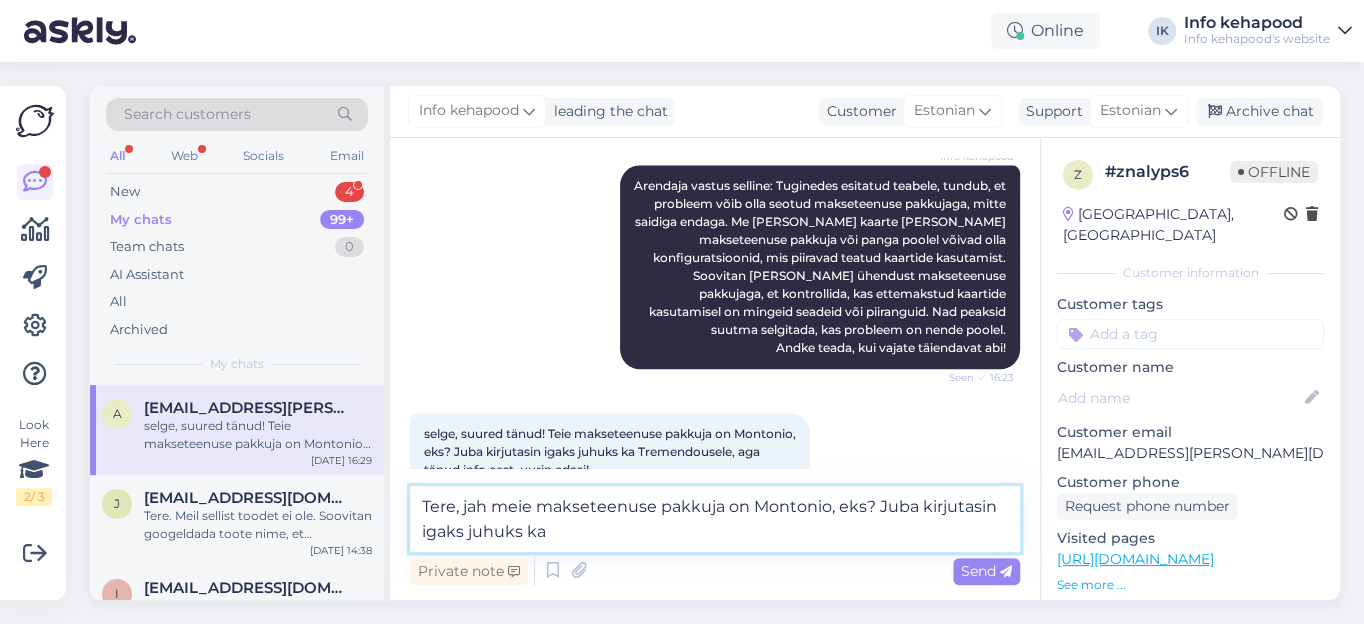 click on "Tere, jah meie makseteenuse pakkuja on Montonio, eks? Juba kirjutasin igaks juhuks ka" at bounding box center (715, 519) 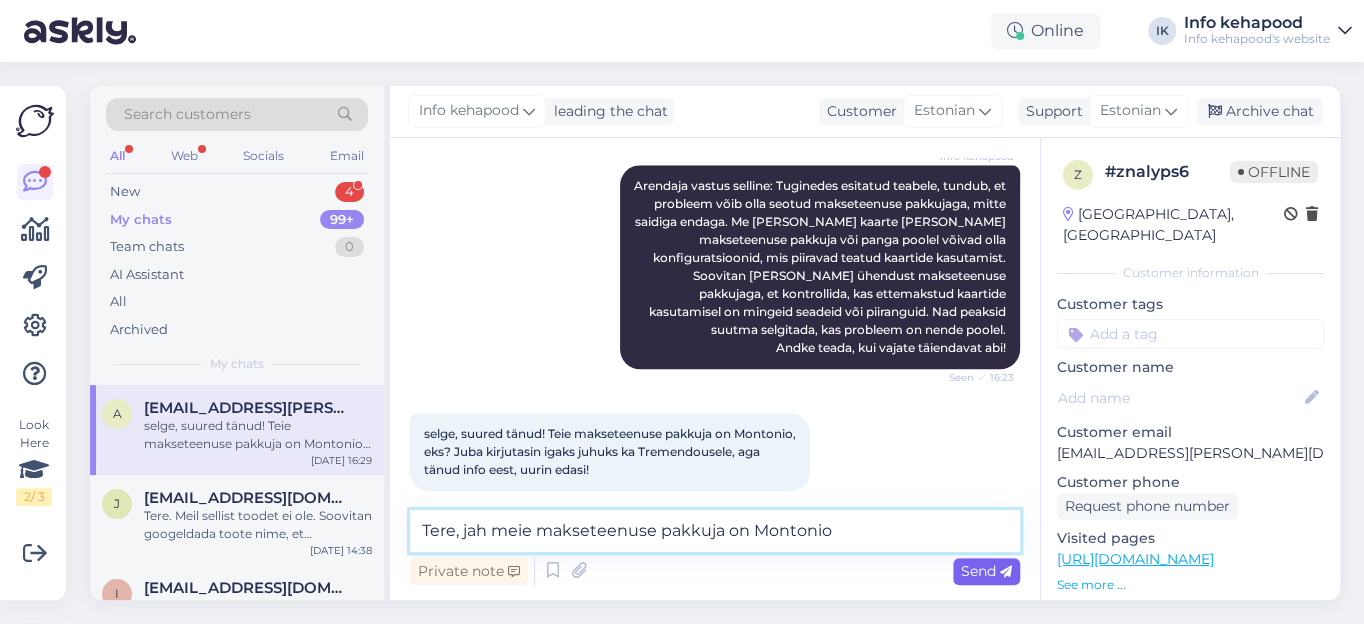 type on "Tere, jah meie makseteenuse pakkuja on Montonio" 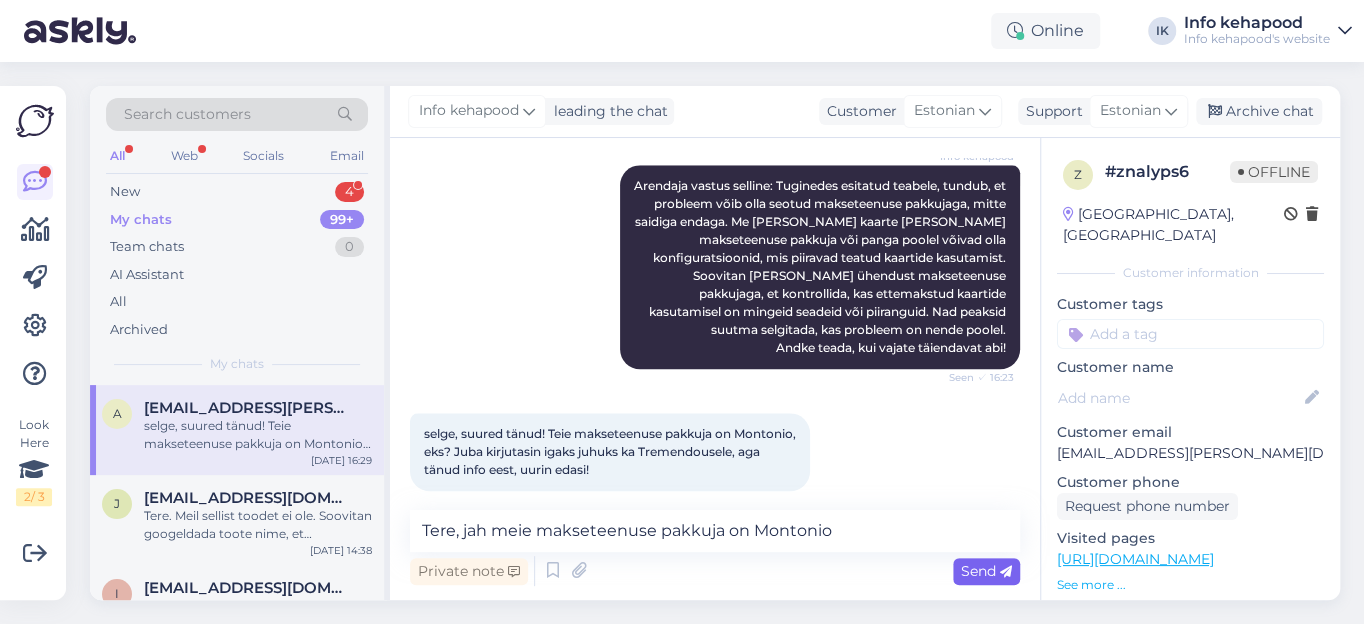 click on "Send" at bounding box center (986, 571) 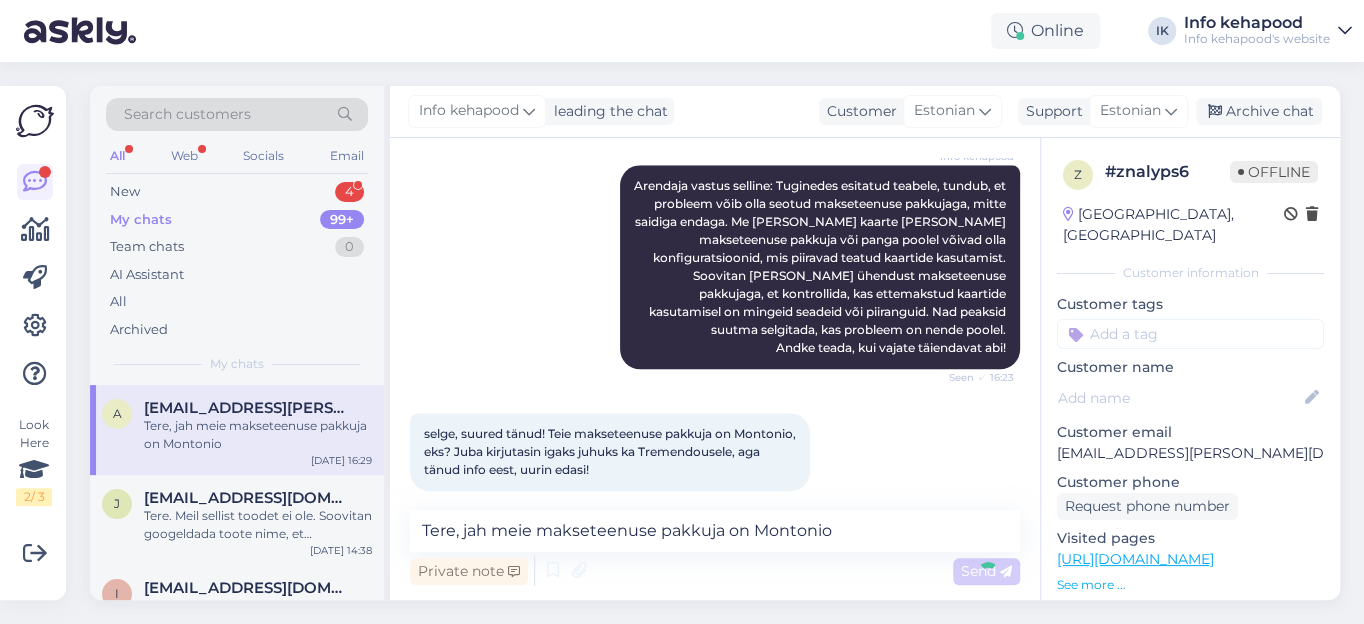 type 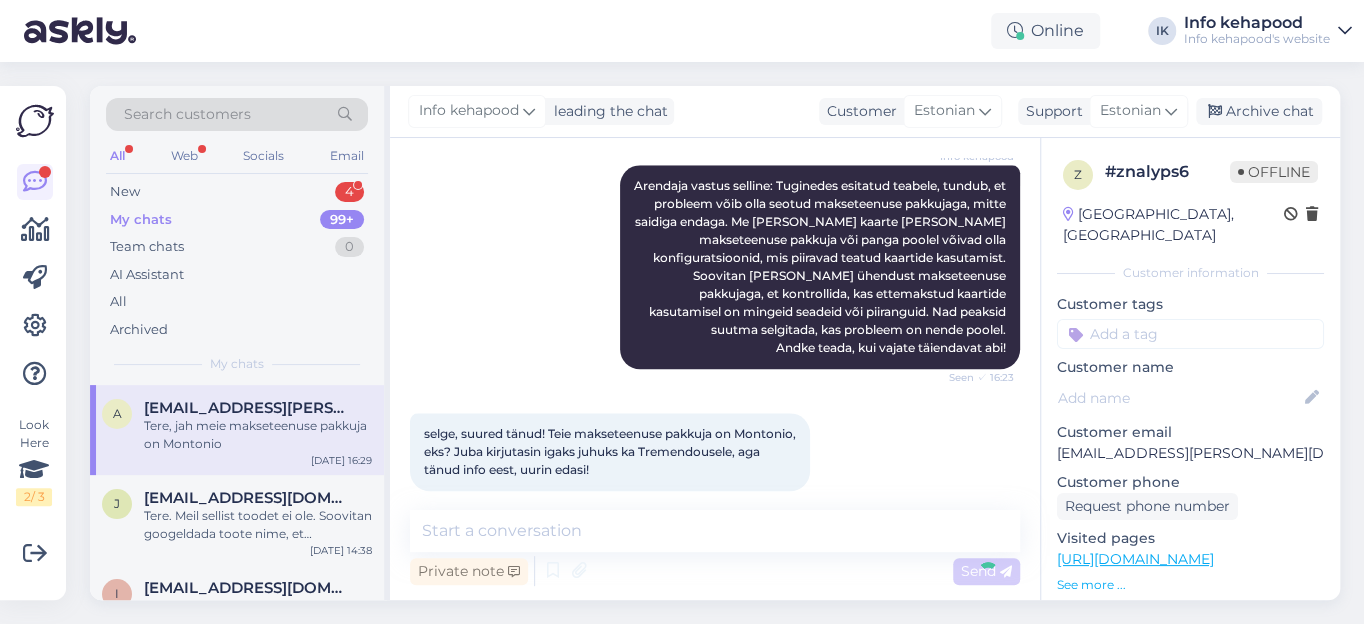 scroll, scrollTop: 1192, scrollLeft: 0, axis: vertical 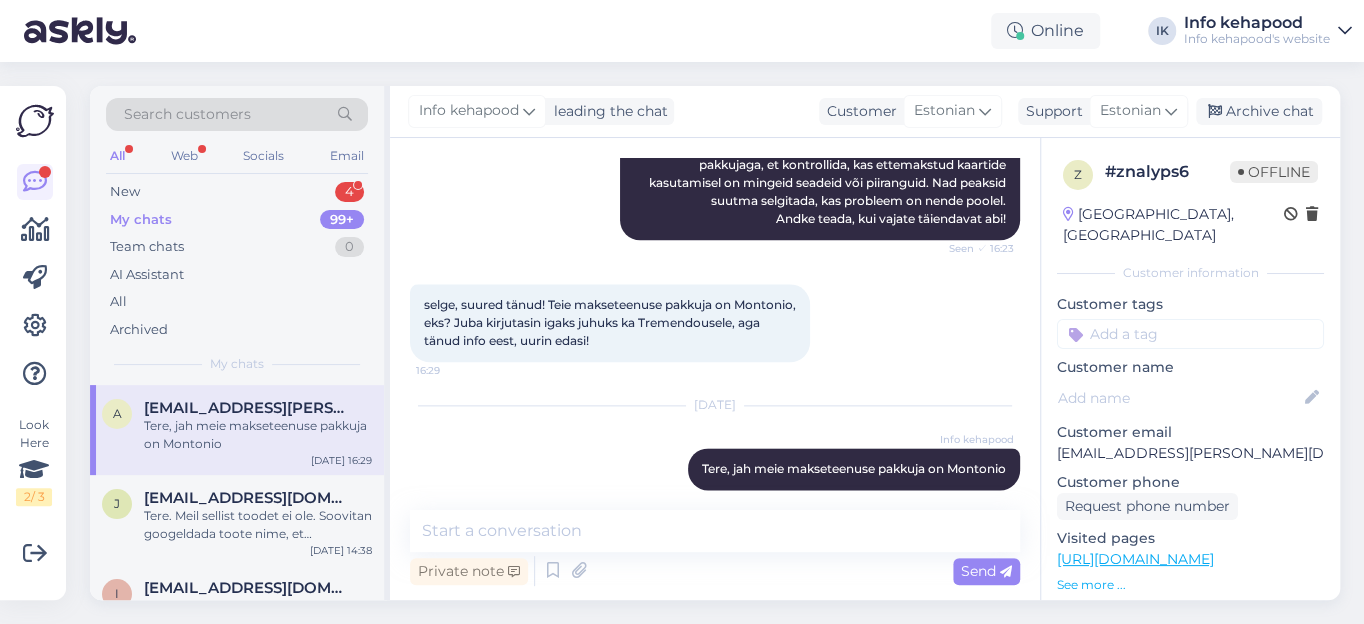 click on "Tere, jah meie makseteenuse pakkuja on Montonio" at bounding box center (258, 435) 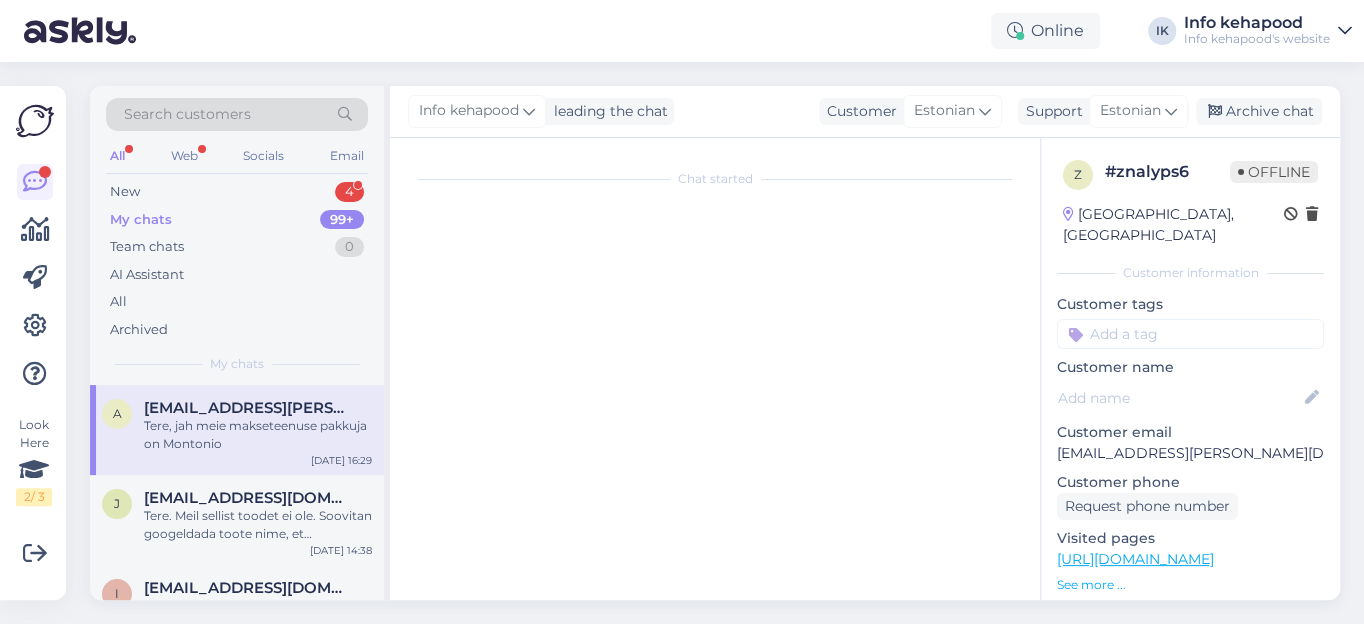 scroll, scrollTop: 0, scrollLeft: 0, axis: both 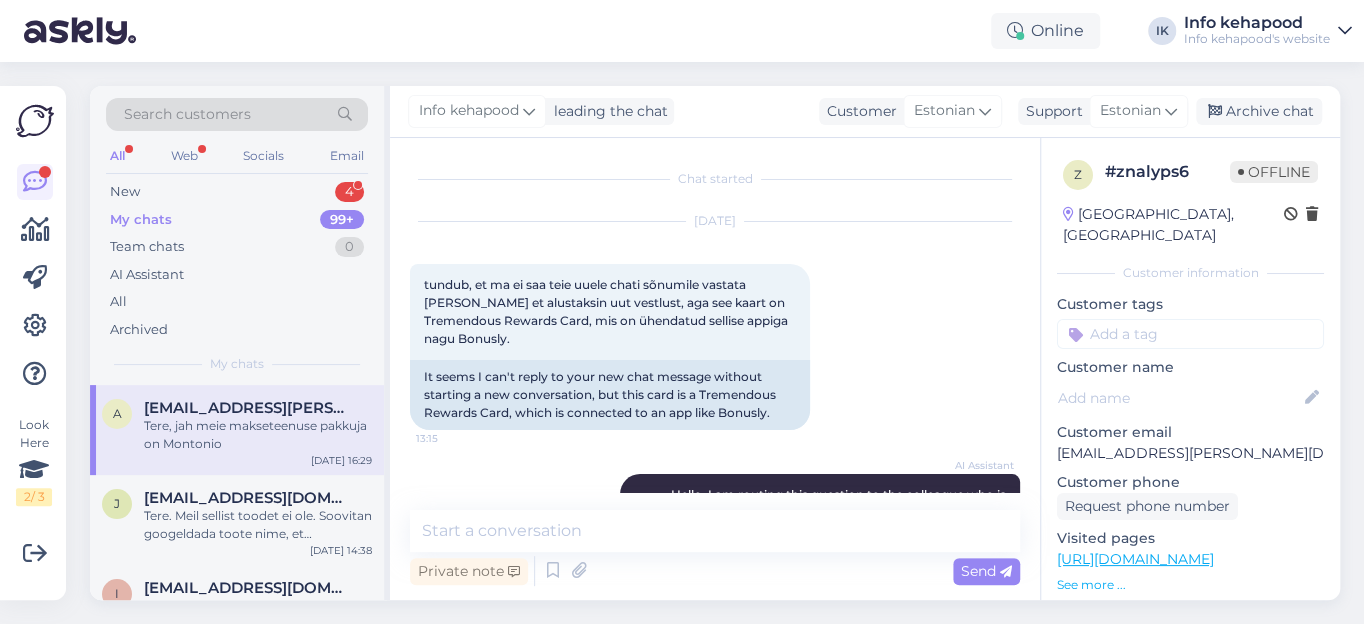 click on "Tere, jah meie makseteenuse pakkuja on Montonio" at bounding box center (258, 435) 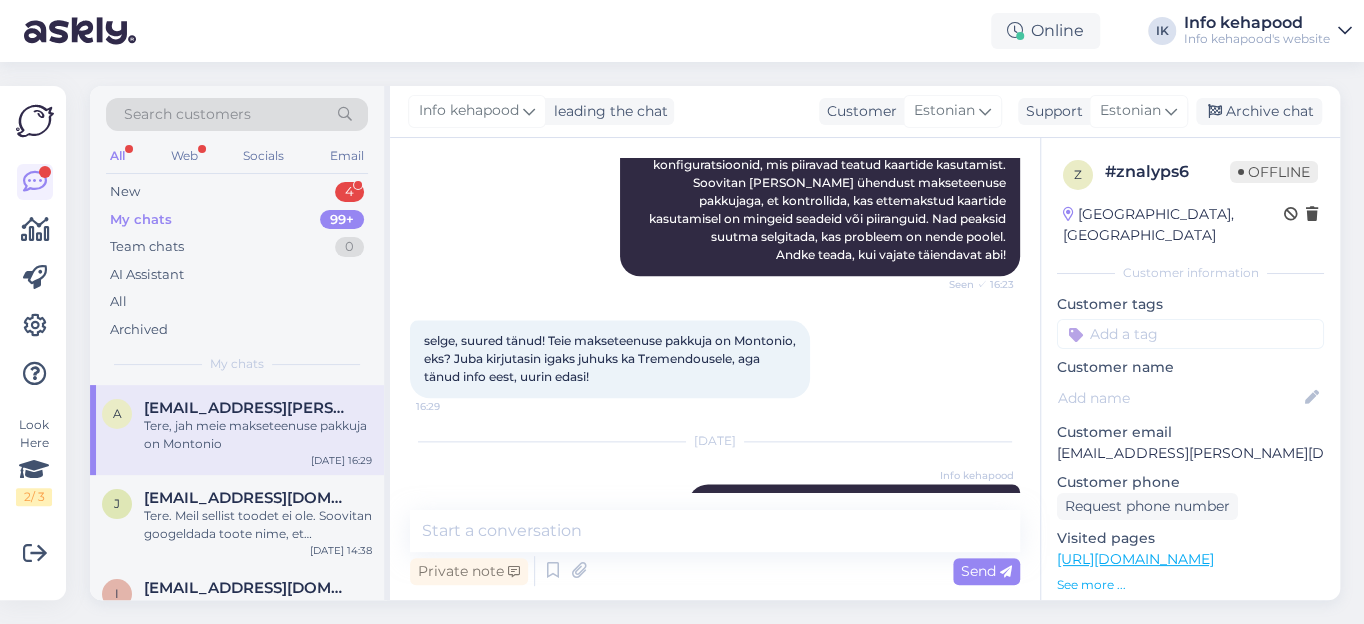scroll, scrollTop: 1192, scrollLeft: 0, axis: vertical 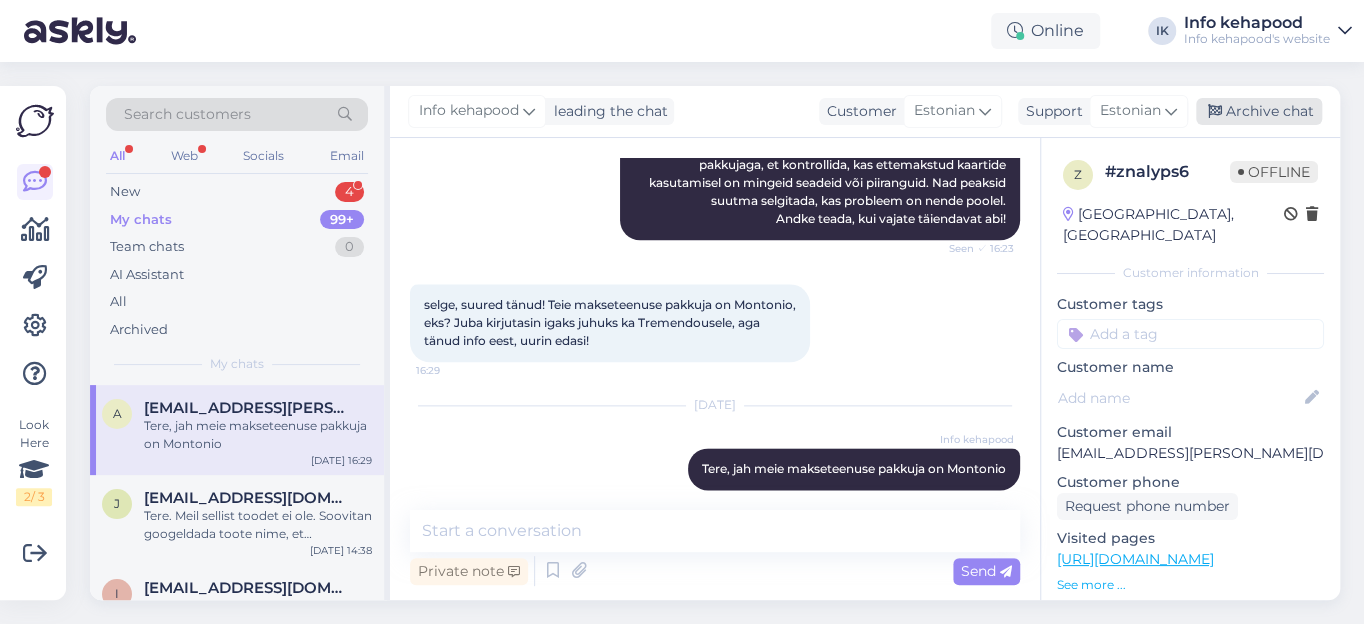 click on "Archive chat" at bounding box center (1259, 111) 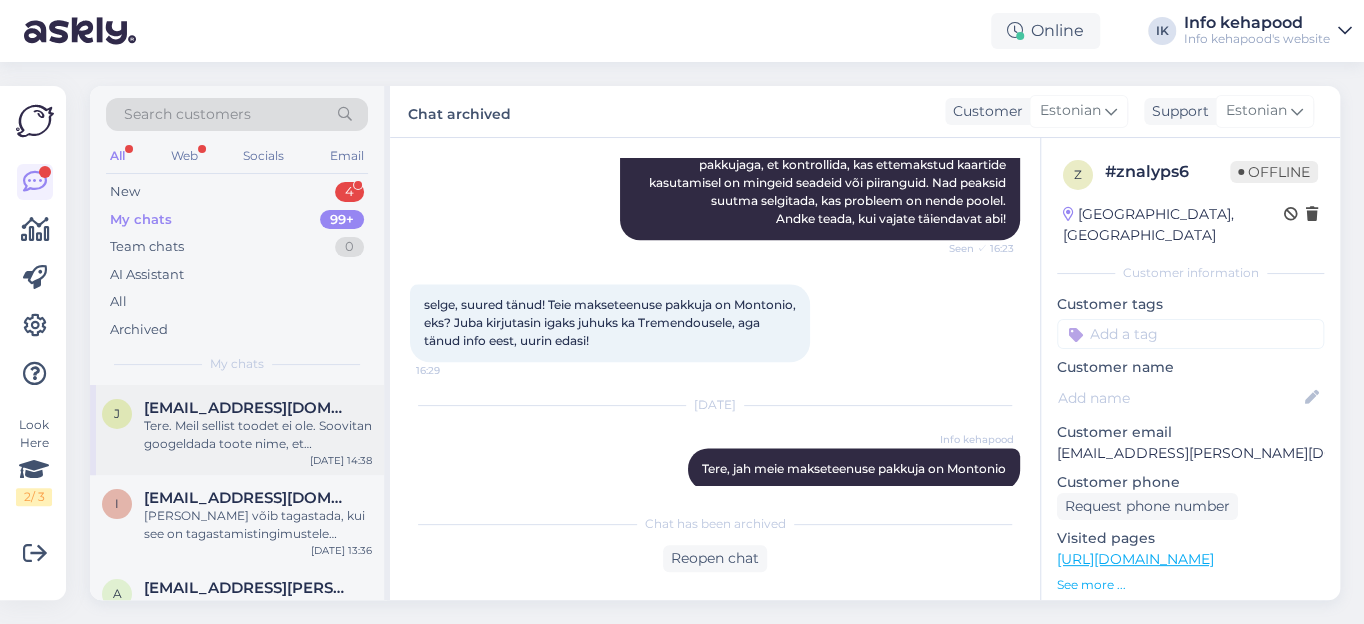 click on "Tere. Meil sellist toodet ei ole. Soovitan googeldada toote nime, et [PERSON_NAME] kas [PERSON_NAME] [PERSON_NAME] saadaval on." at bounding box center [258, 435] 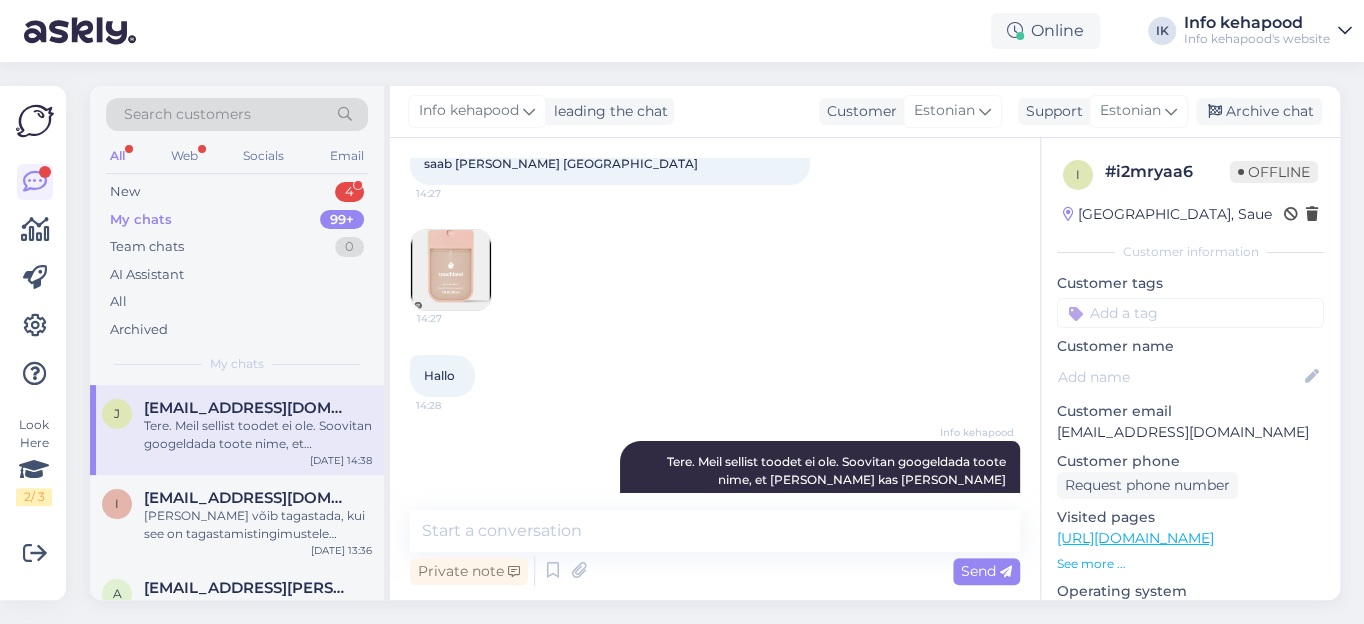 scroll, scrollTop: 169, scrollLeft: 0, axis: vertical 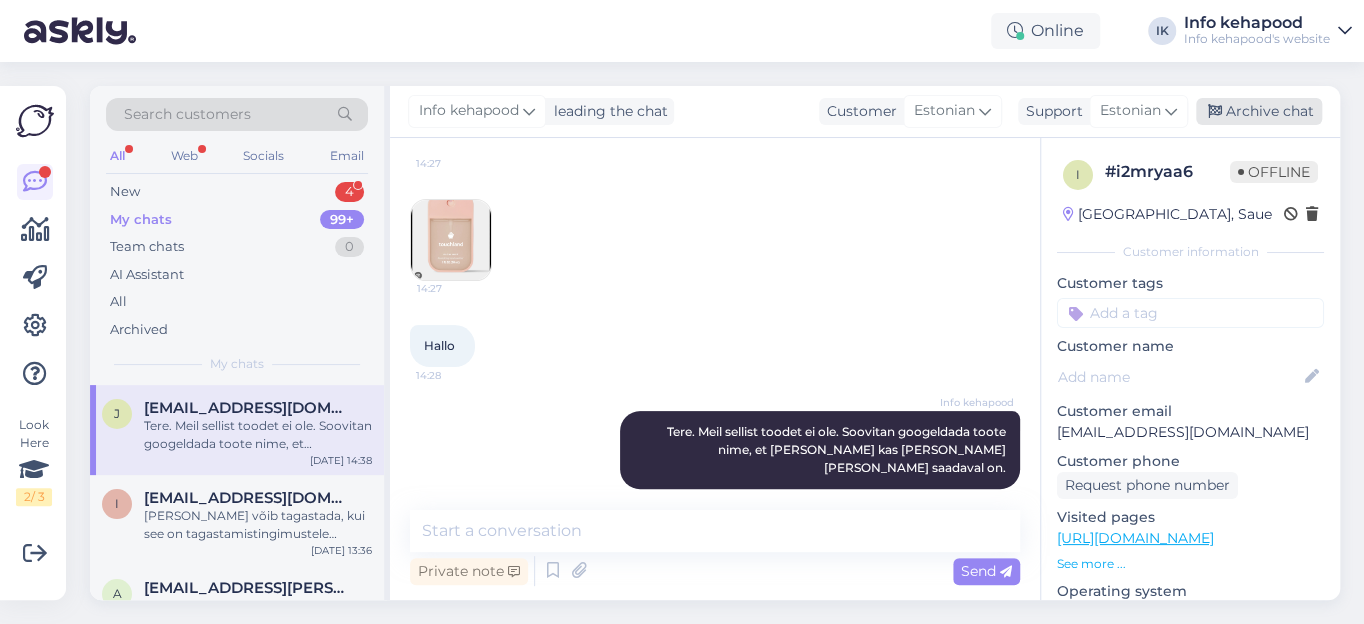click on "Archive chat" at bounding box center [1259, 111] 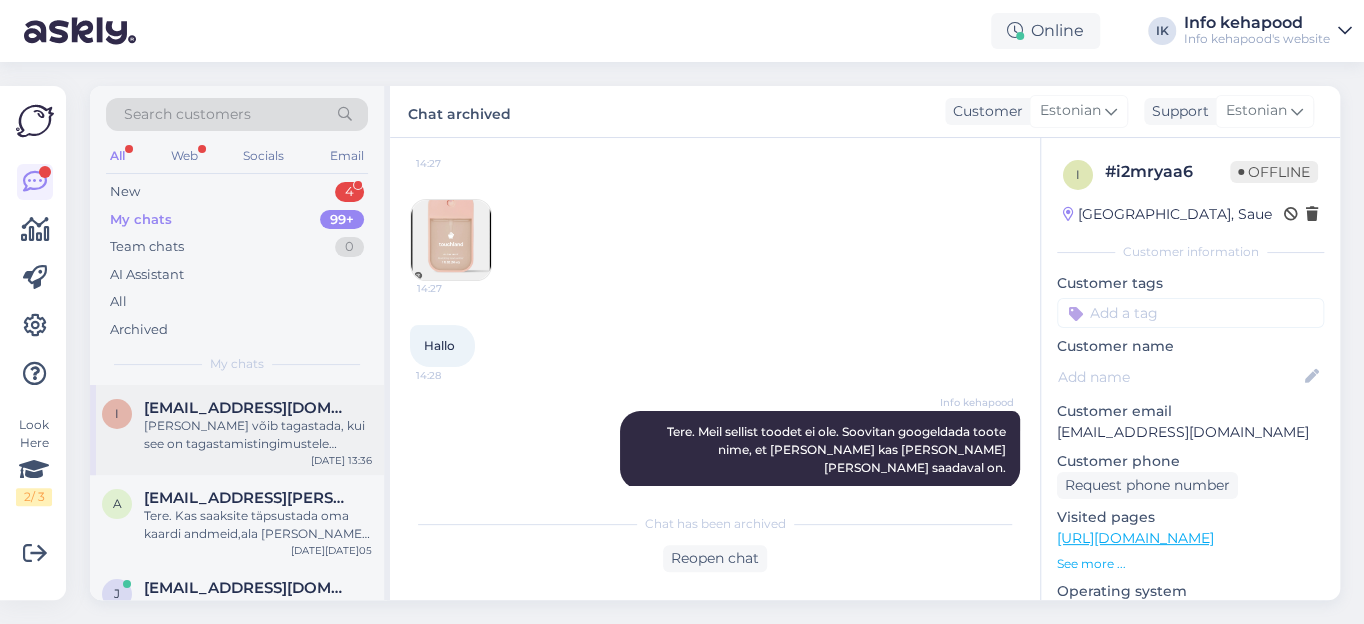 click on "[PERSON_NAME] võib tagastada, kui see on tagastamistingimustele [PERSON_NAME]. Antud juhul on ripsmetush. Selle puhul : kasutamist (või mittekasutamist) ei ole võimalik kontrollida. Me ei tea, kas te [PERSON_NAME] [PERSON_NAME] keeranud või mitte. See toode kuulub [PERSON_NAME] punkti alla: Hügieenitooted, mida ei saa pärast avamist tagastada, on tooted, mis on otseses kokkupuutes keha või kehavedelikega ning mille avamine või kasutamine võib rikkuda nende steriilsuse, ohutuse või puhtuse (näiteks: avatud meigitooted, meigitarvikud, näo-, keha- ja juuksehooldustooted, juuksetarvikud, maniküüritarvikud, parfüümid). Tingimused on kirjas meie kodulehel [URL][DOMAIN_NAME]" at bounding box center (258, 435) 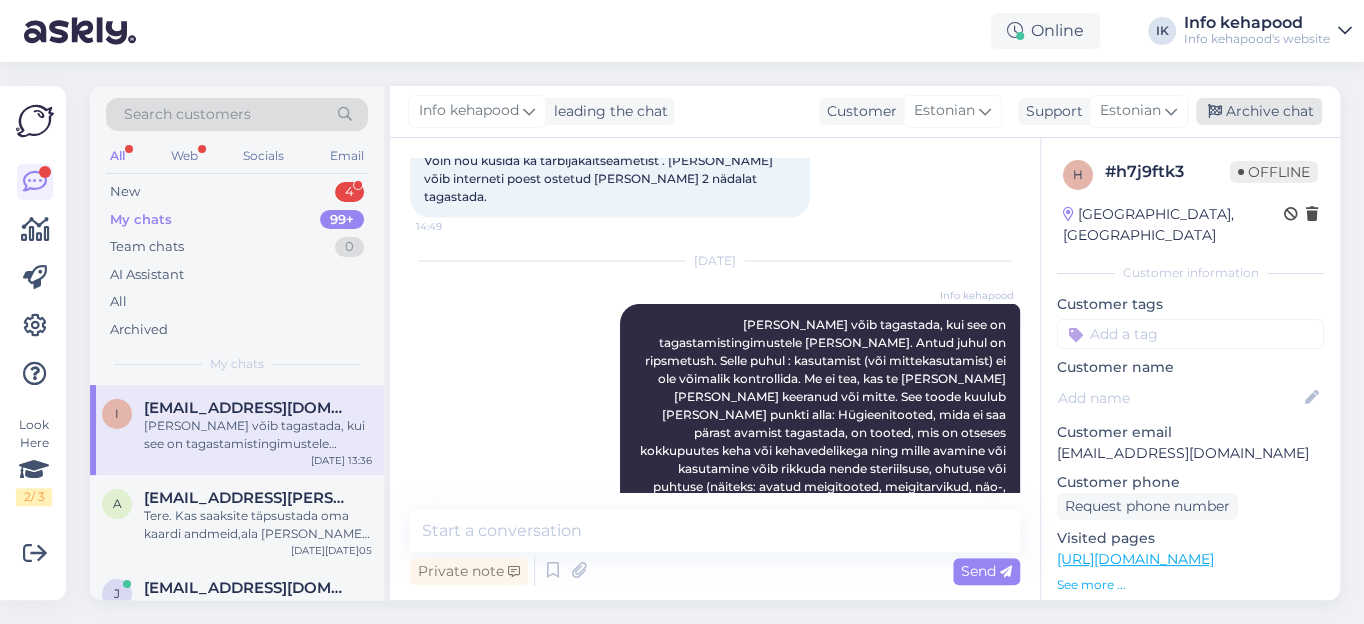click on "Archive chat" at bounding box center [1259, 111] 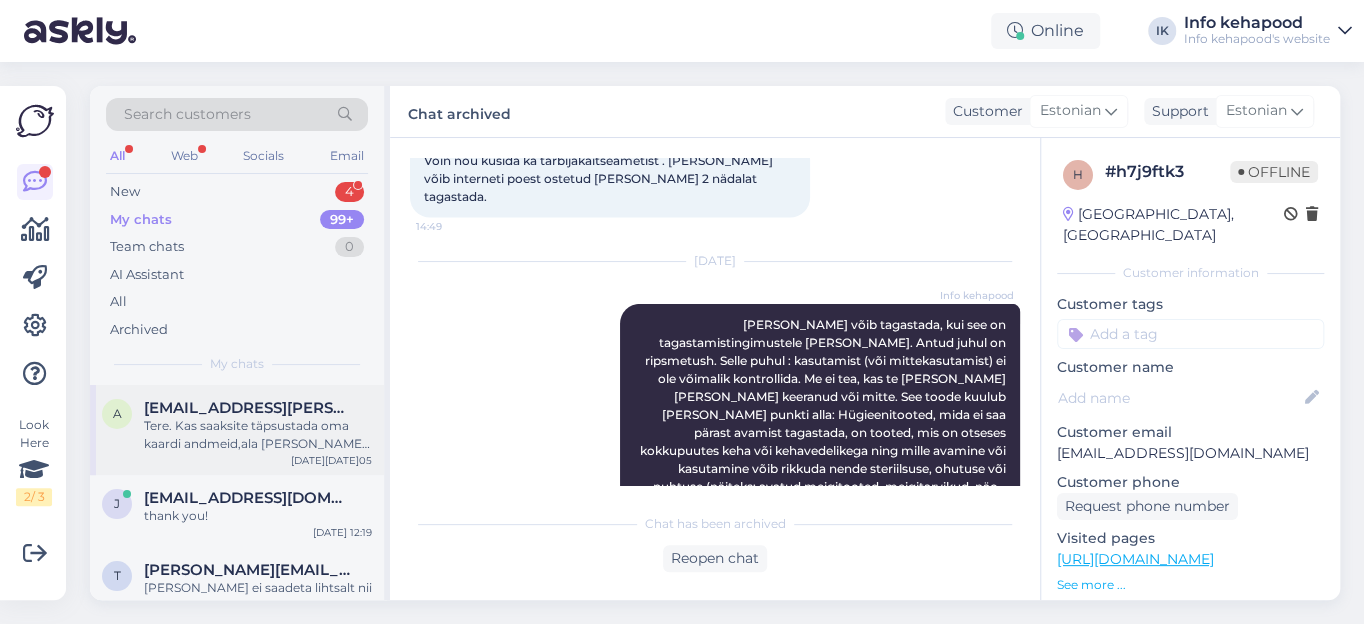 click on "[EMAIL_ADDRESS][PERSON_NAME][DOMAIN_NAME]" at bounding box center [248, 408] 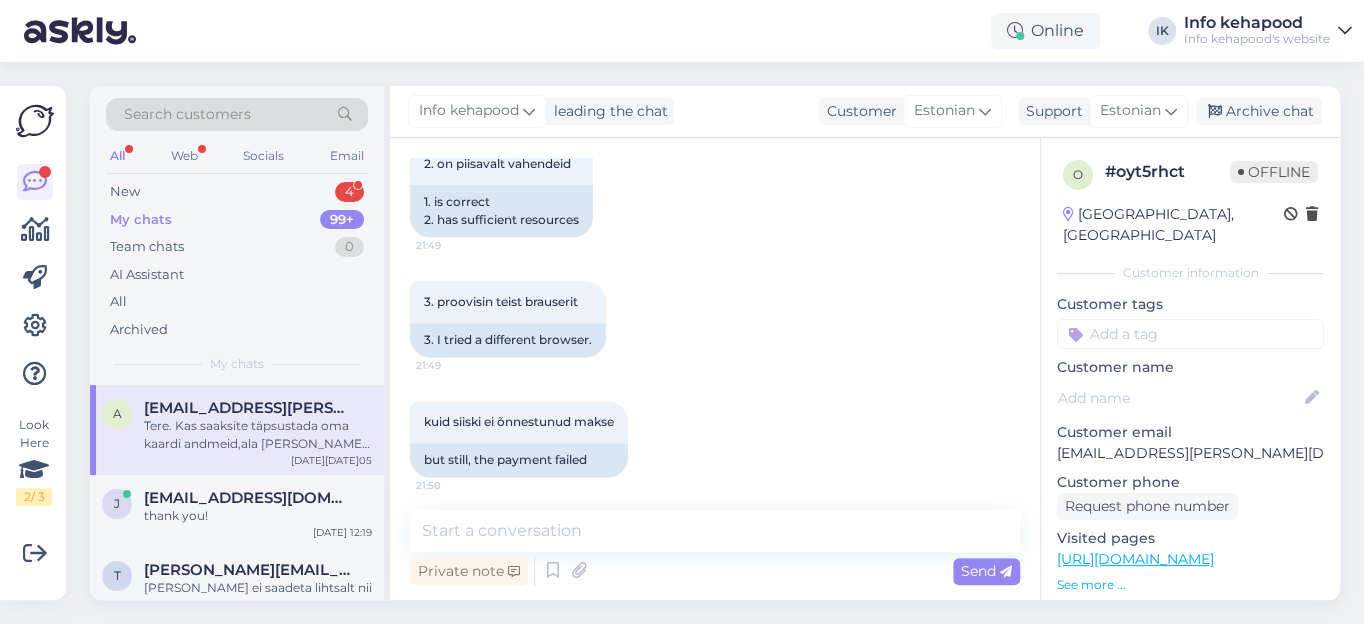 scroll, scrollTop: 1502, scrollLeft: 0, axis: vertical 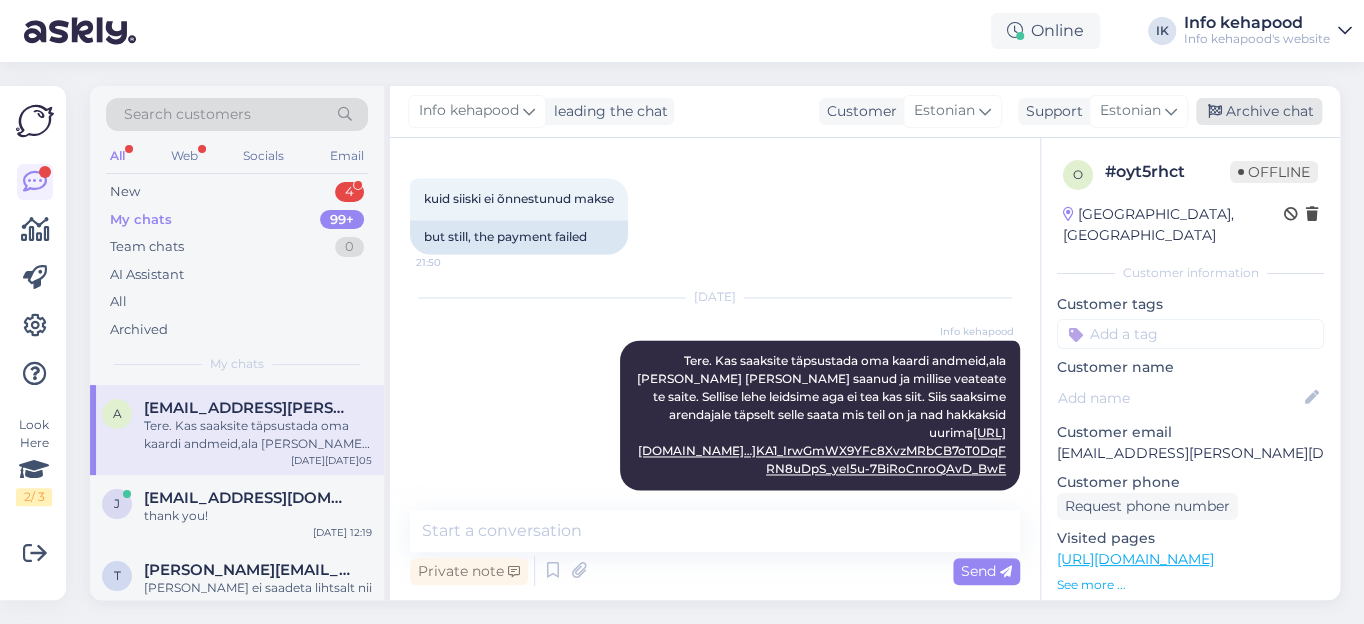 click on "Archive chat" at bounding box center (1259, 111) 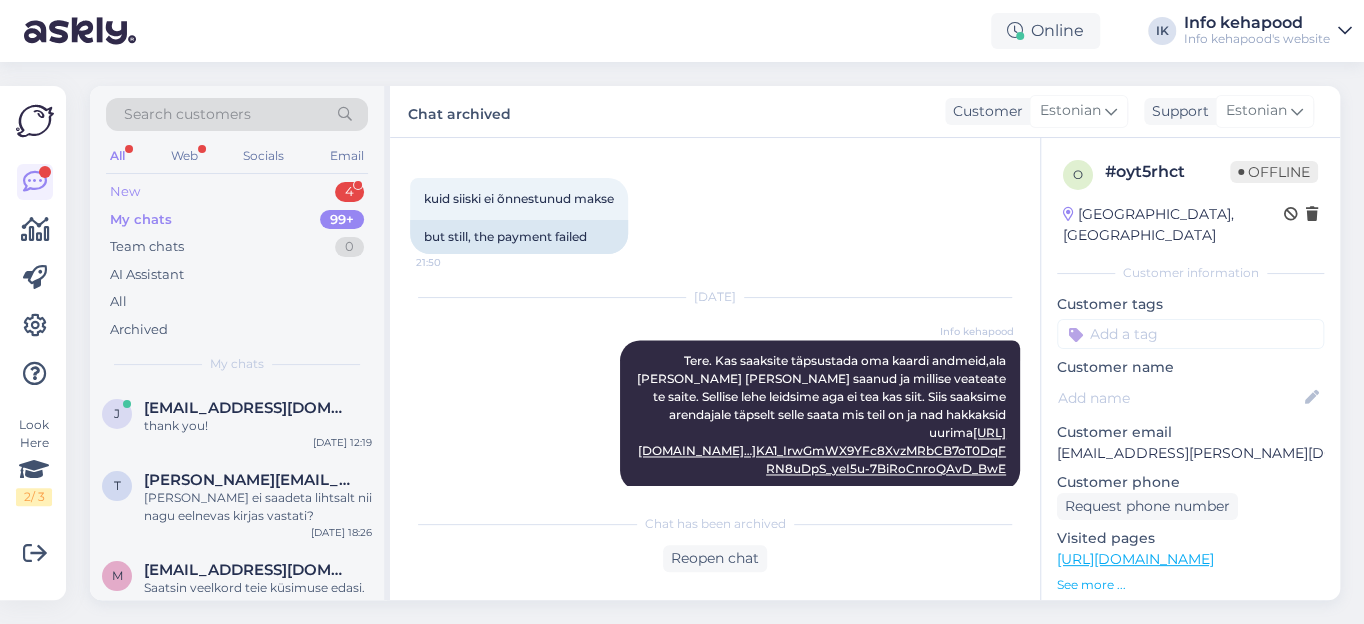 click on "New" at bounding box center (125, 192) 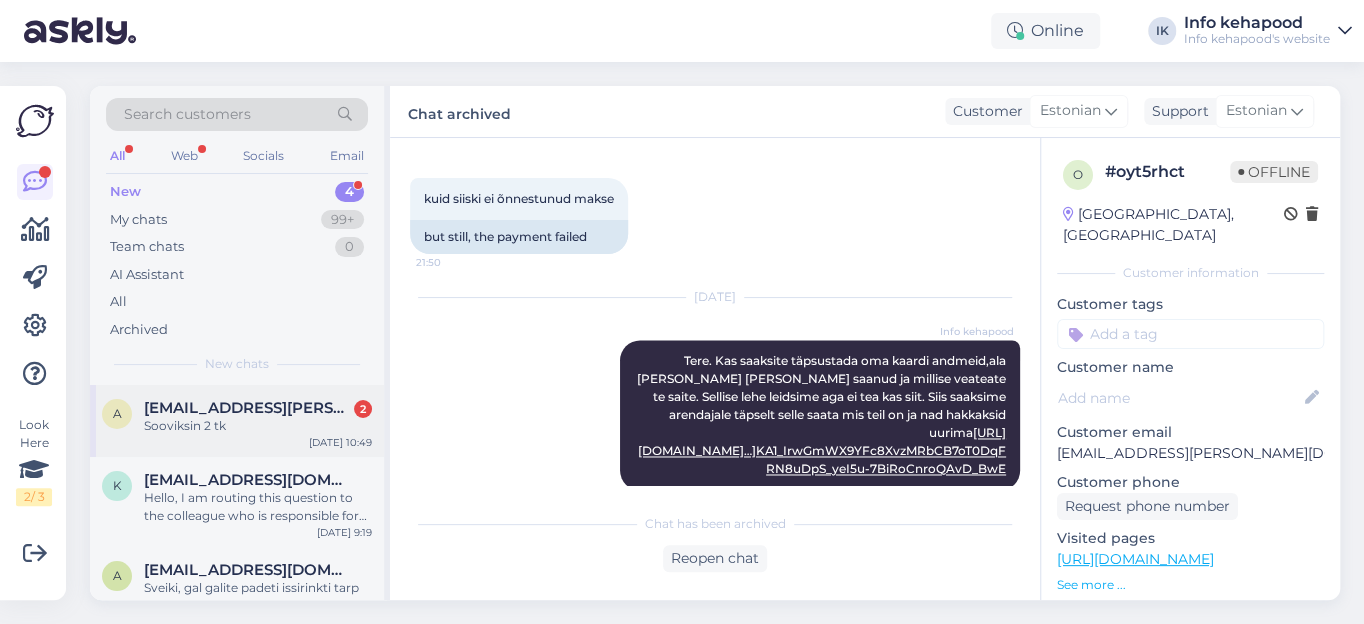 click on "[EMAIL_ADDRESS][PERSON_NAME][DOMAIN_NAME]" at bounding box center (248, 408) 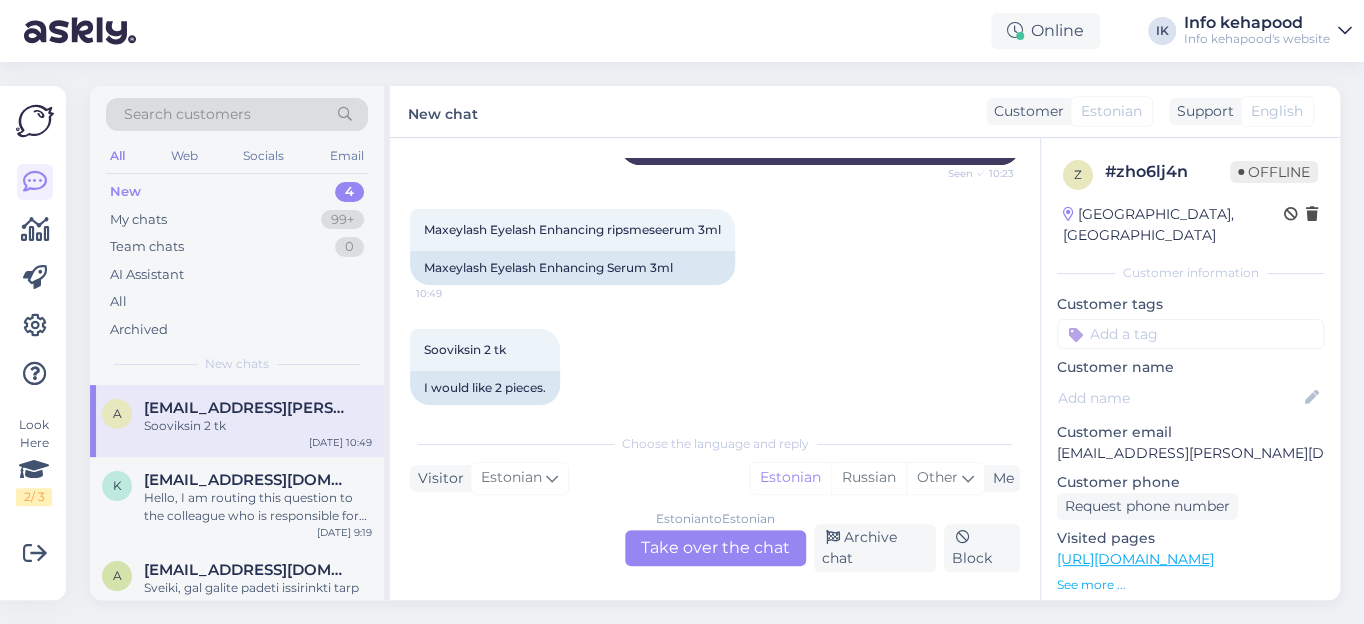scroll, scrollTop: 718, scrollLeft: 0, axis: vertical 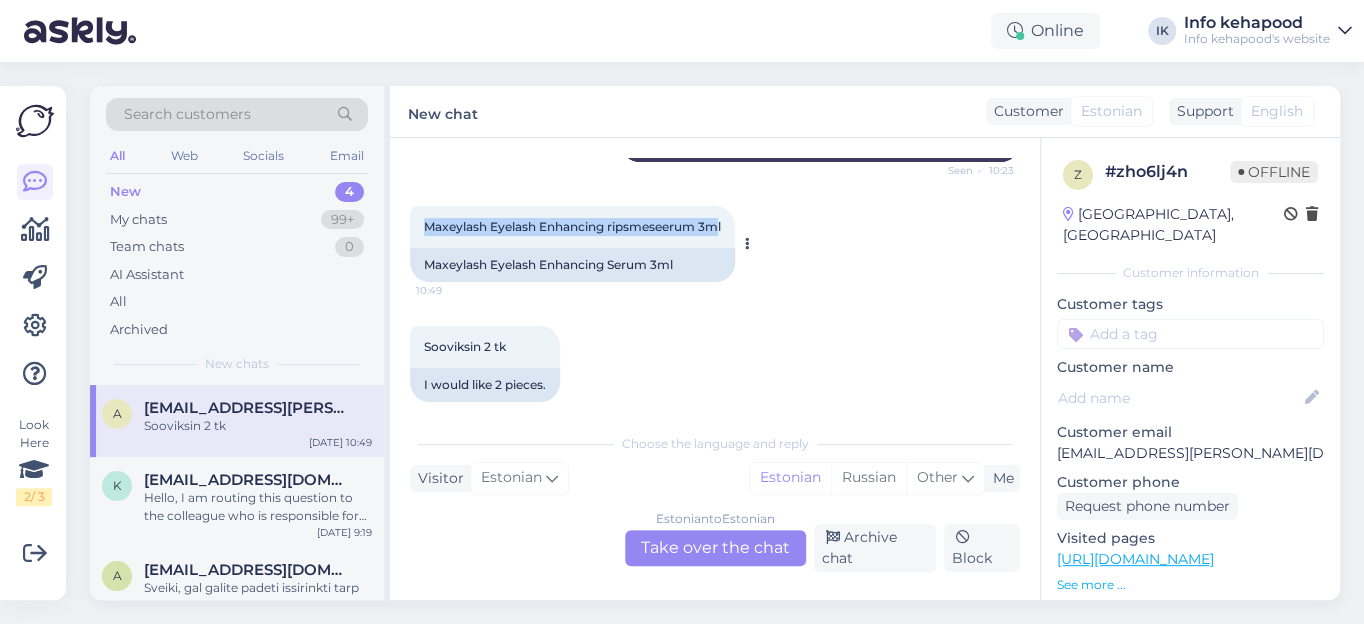 drag, startPoint x: 426, startPoint y: 205, endPoint x: 723, endPoint y: 213, distance: 297.10773 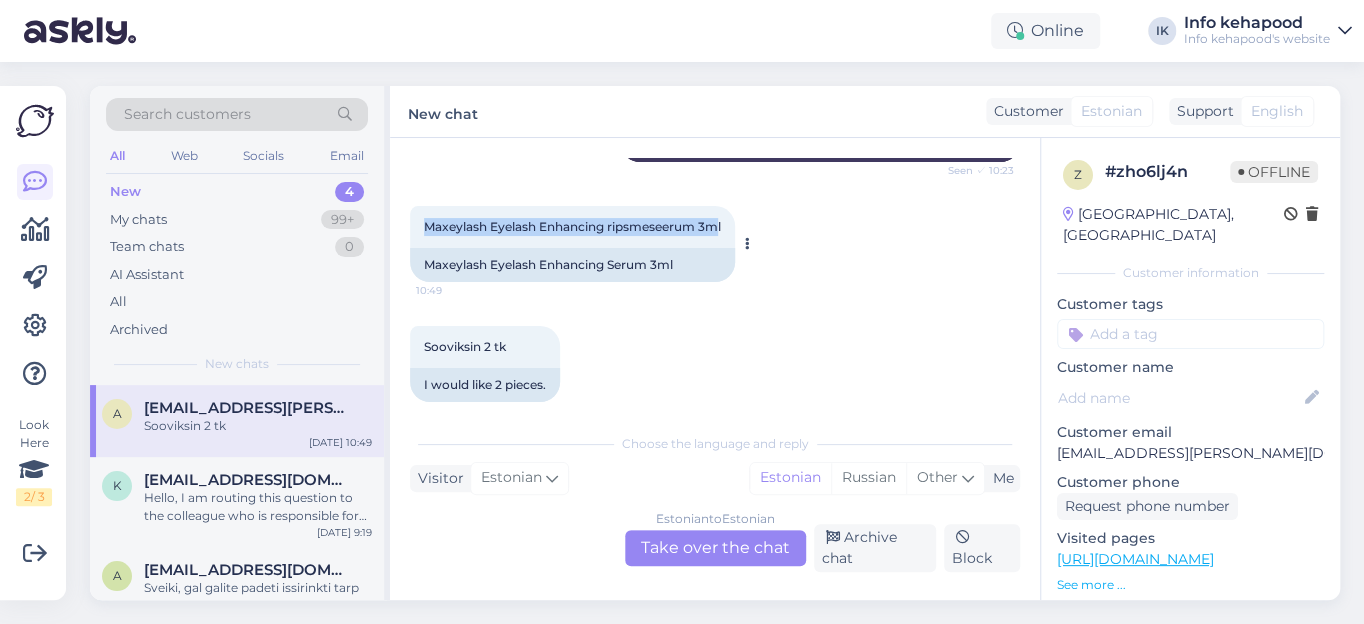 click on "Maxeylash Eyelash Enhancing ripsmeseerum 3ml" at bounding box center [572, 226] 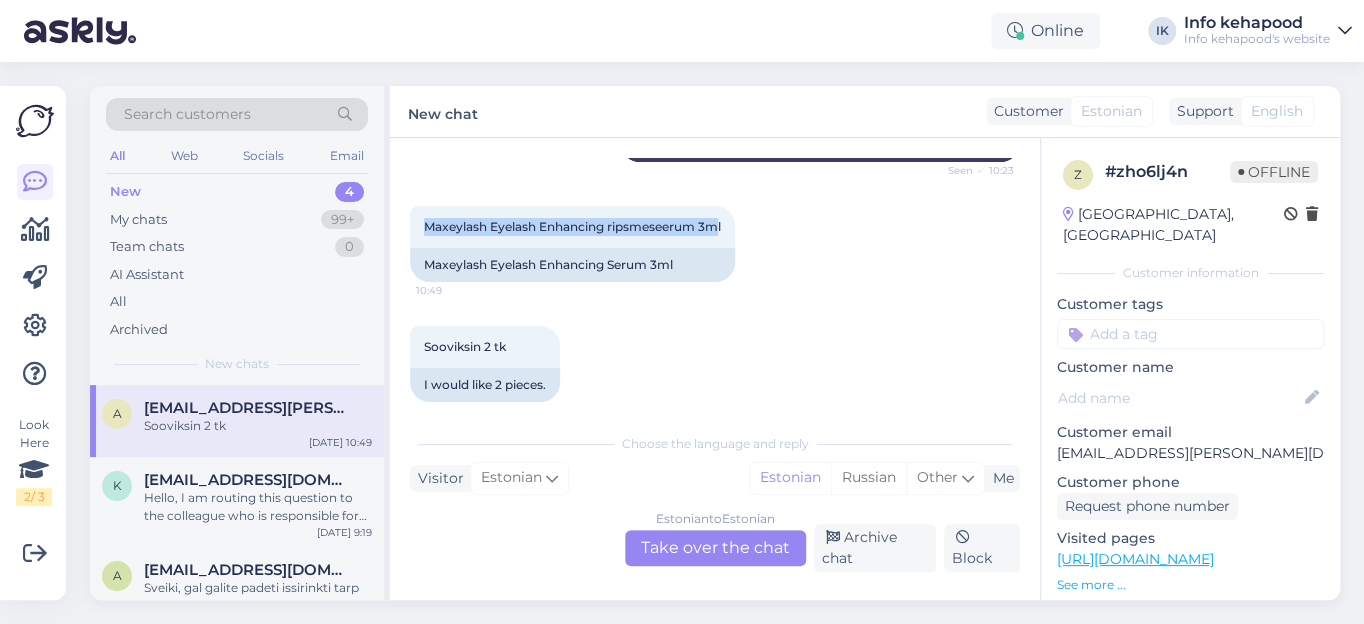 copy on "Maxeylash Eyelash Enhancing ripsmeseerum 3m" 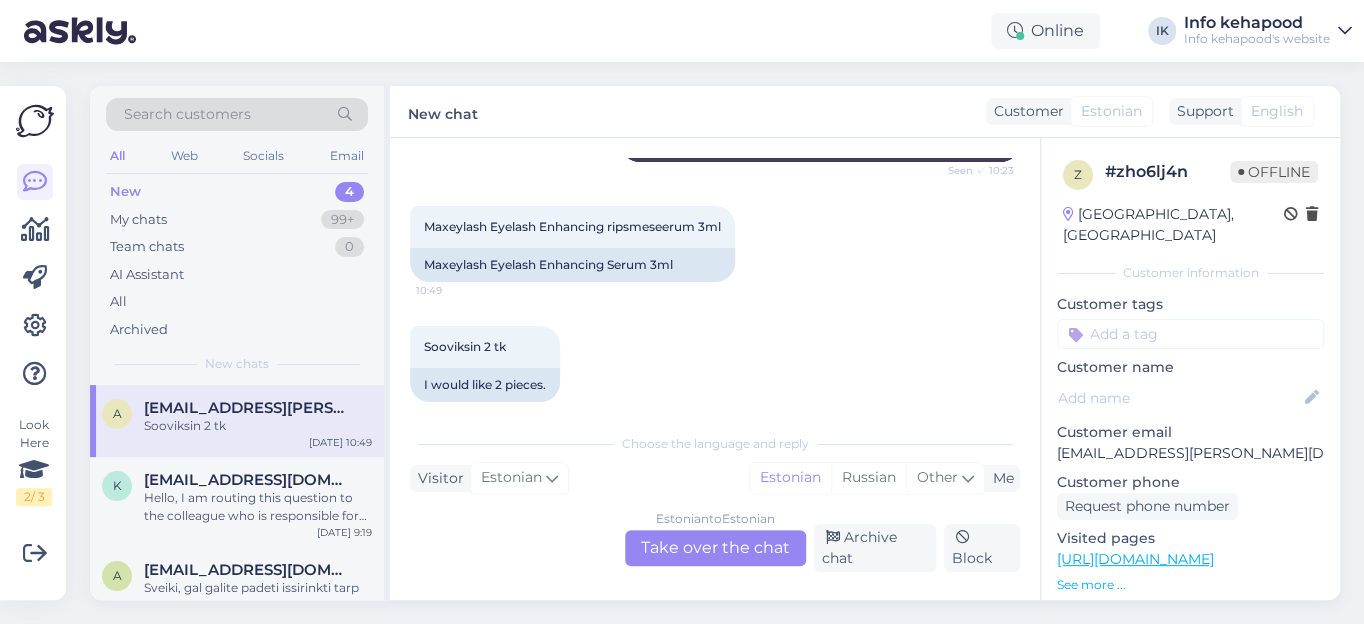 click on "Estonian  to  Estonian Take over the chat" at bounding box center [715, 548] 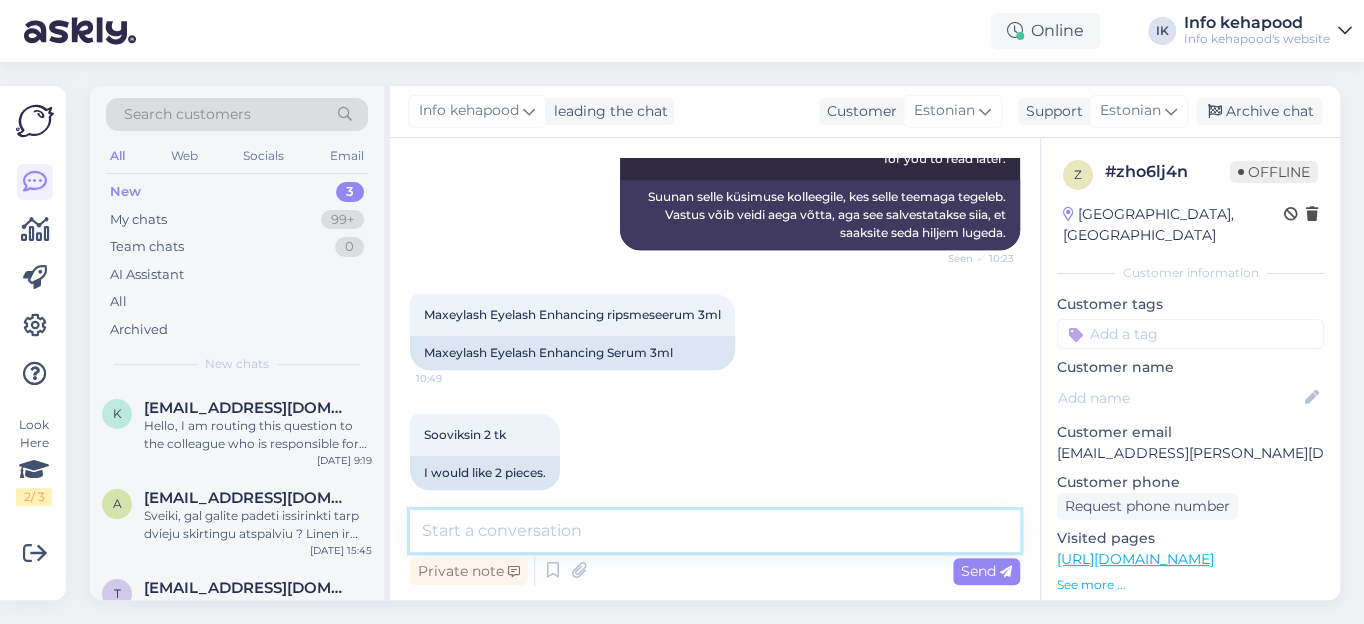 click at bounding box center (715, 531) 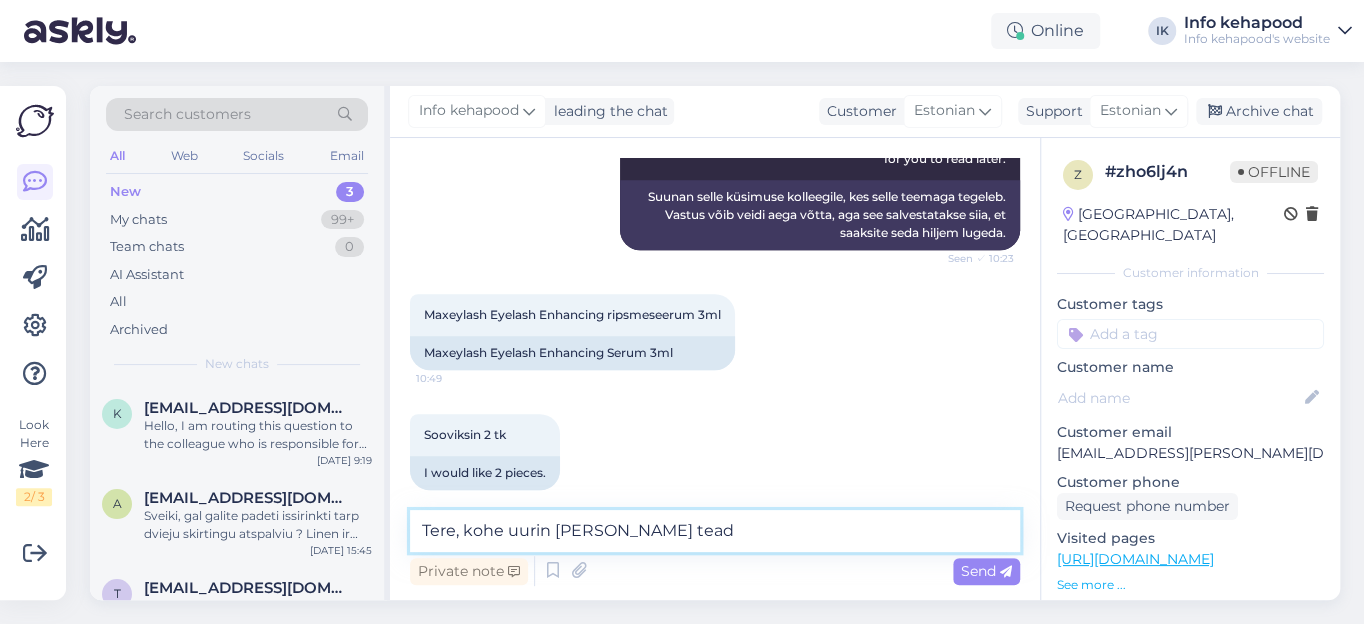 type on "Tere, kohe uurin [PERSON_NAME] teada" 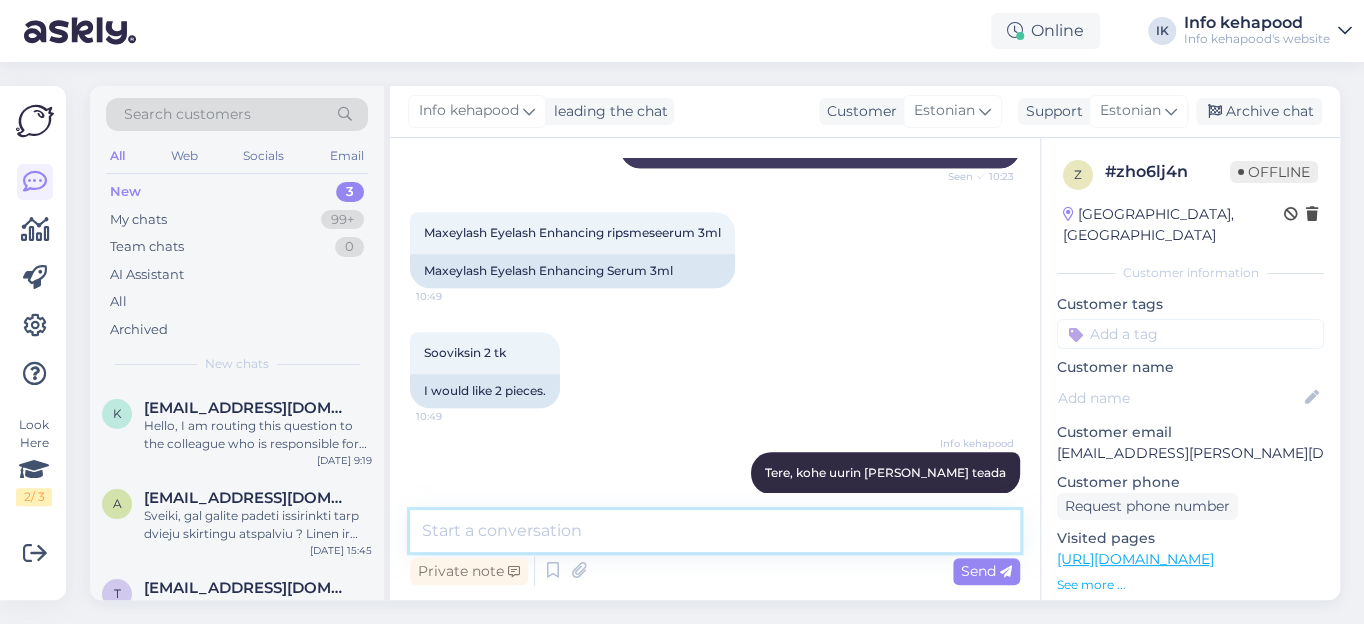 scroll, scrollTop: 716, scrollLeft: 0, axis: vertical 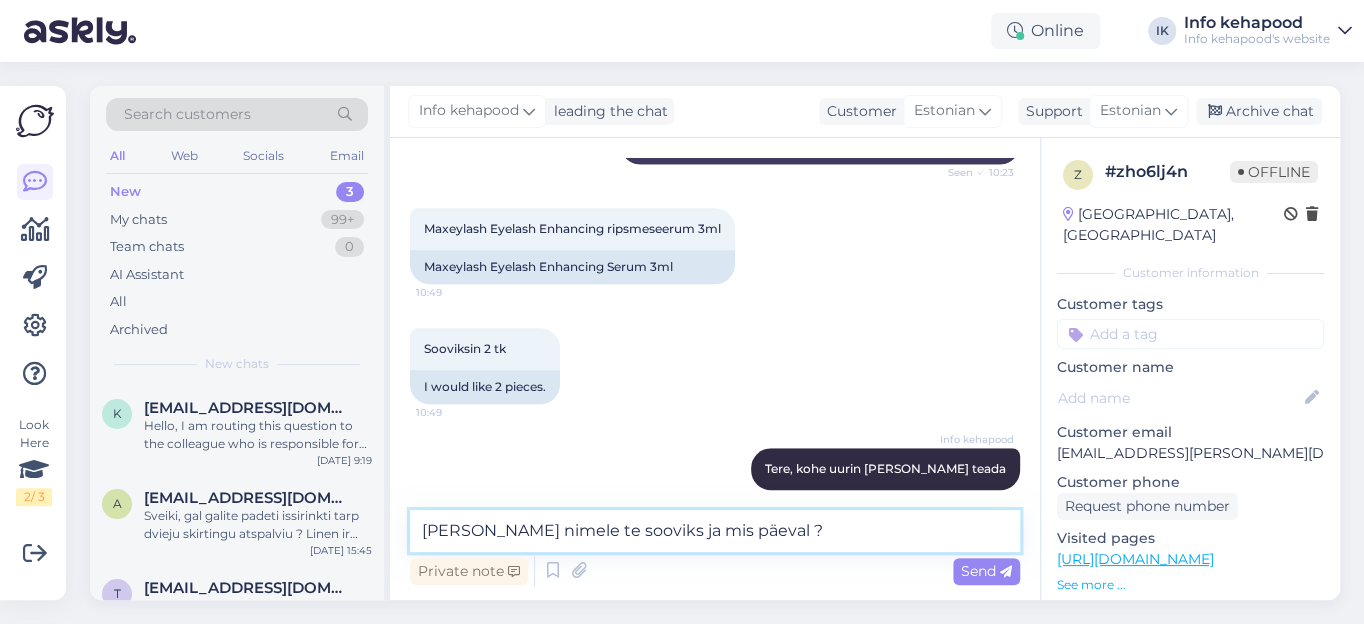 type on "[PERSON_NAME] nimele te sooviks ja mis päeval ?" 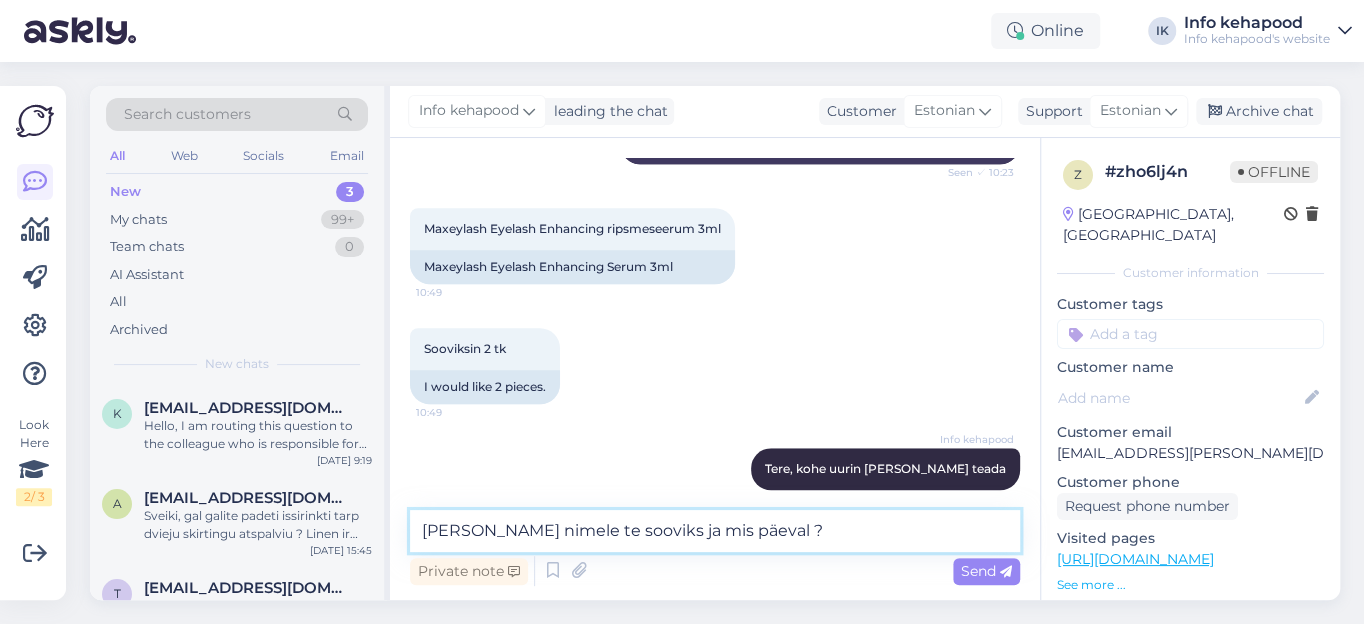 type 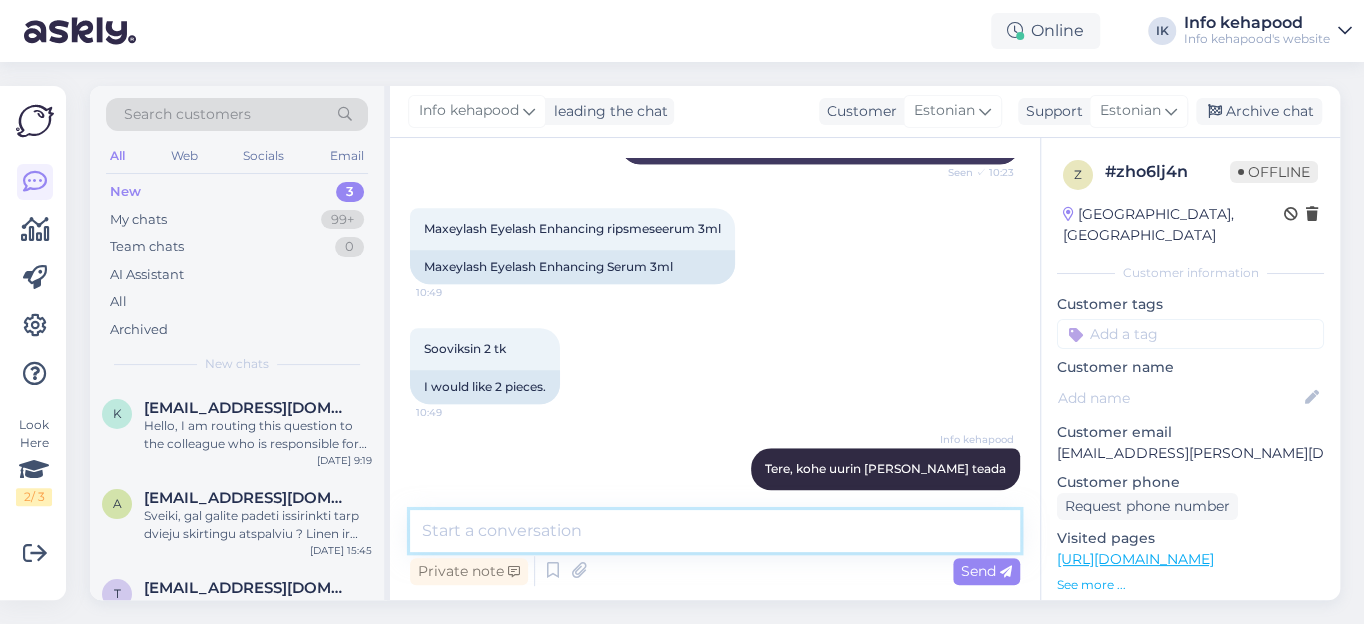 scroll, scrollTop: 803, scrollLeft: 0, axis: vertical 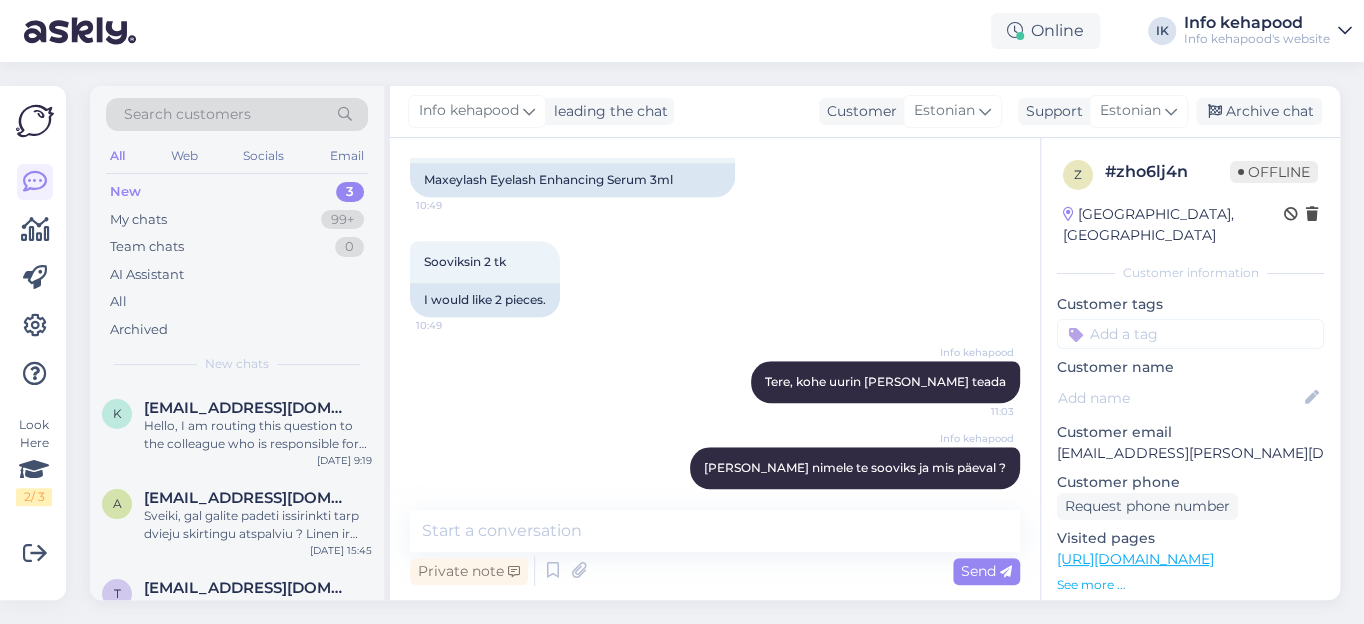 click on "New" at bounding box center (125, 192) 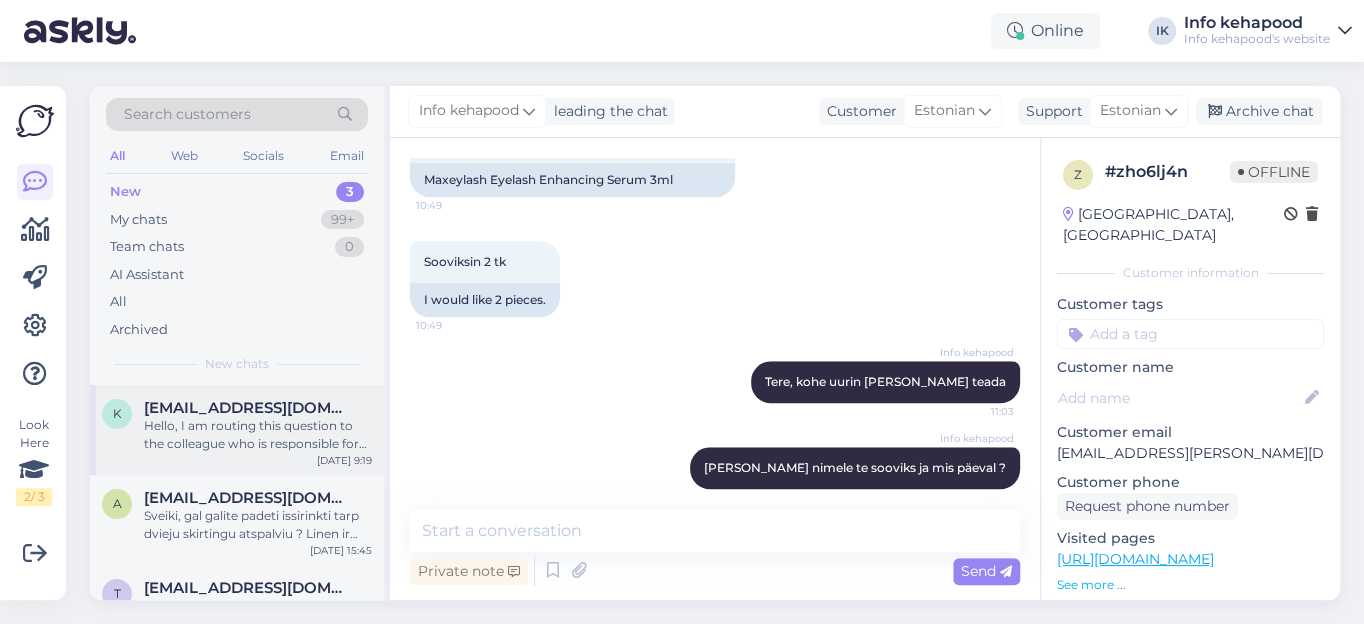 click on "Hello, I am routing this question to the colleague who is responsible for this topic. The reply might take a bit. But it’ll be saved here for you to read later." at bounding box center (258, 435) 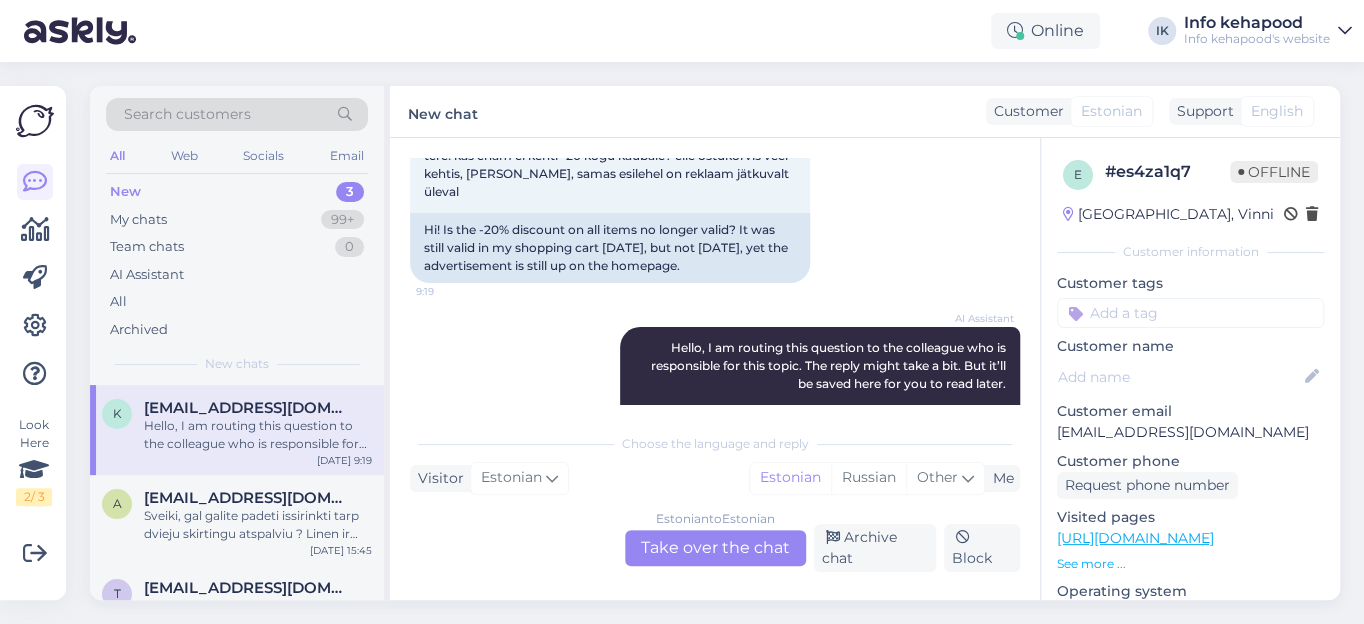 scroll, scrollTop: 202, scrollLeft: 0, axis: vertical 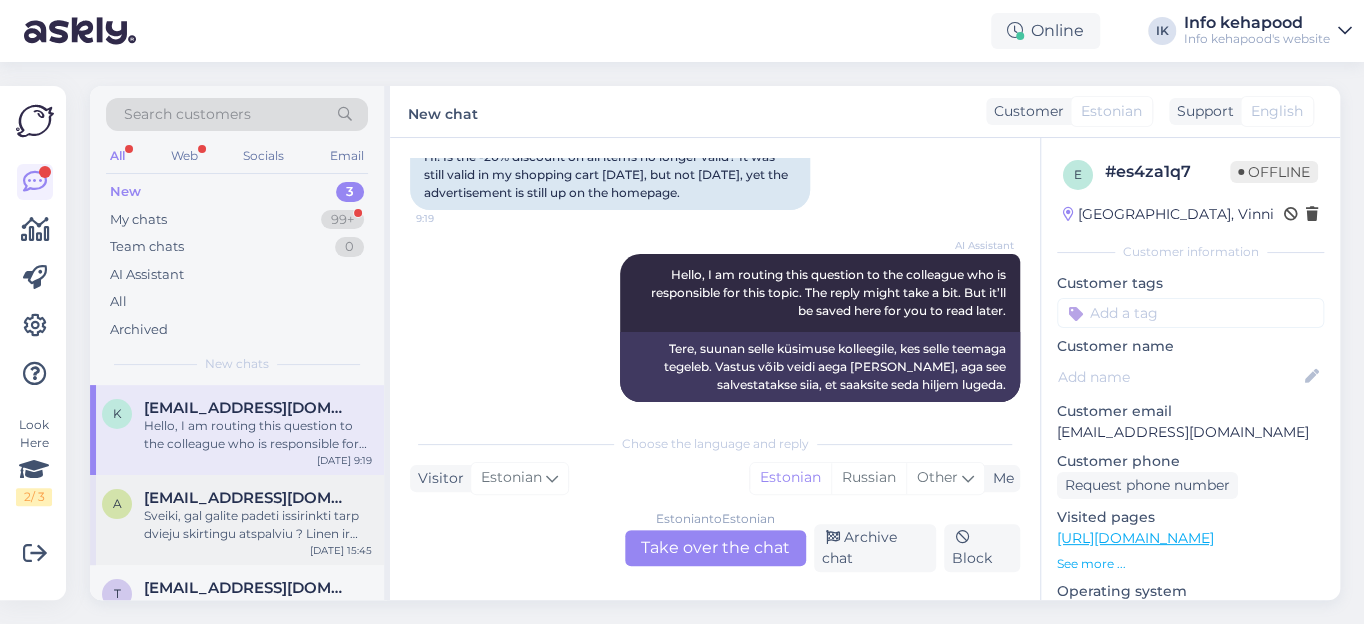 click on "Sveiki, gal galite padeti issirinkti tarp dvieju skirtingu atspalviu ? Linen ir lace? [PERSON_NAME] is ju ar turi oranziniu,gelsvu atspaviu ar atspalvis neutralus, [PERSON_NAME] tamsesnis ?" at bounding box center [258, 525] 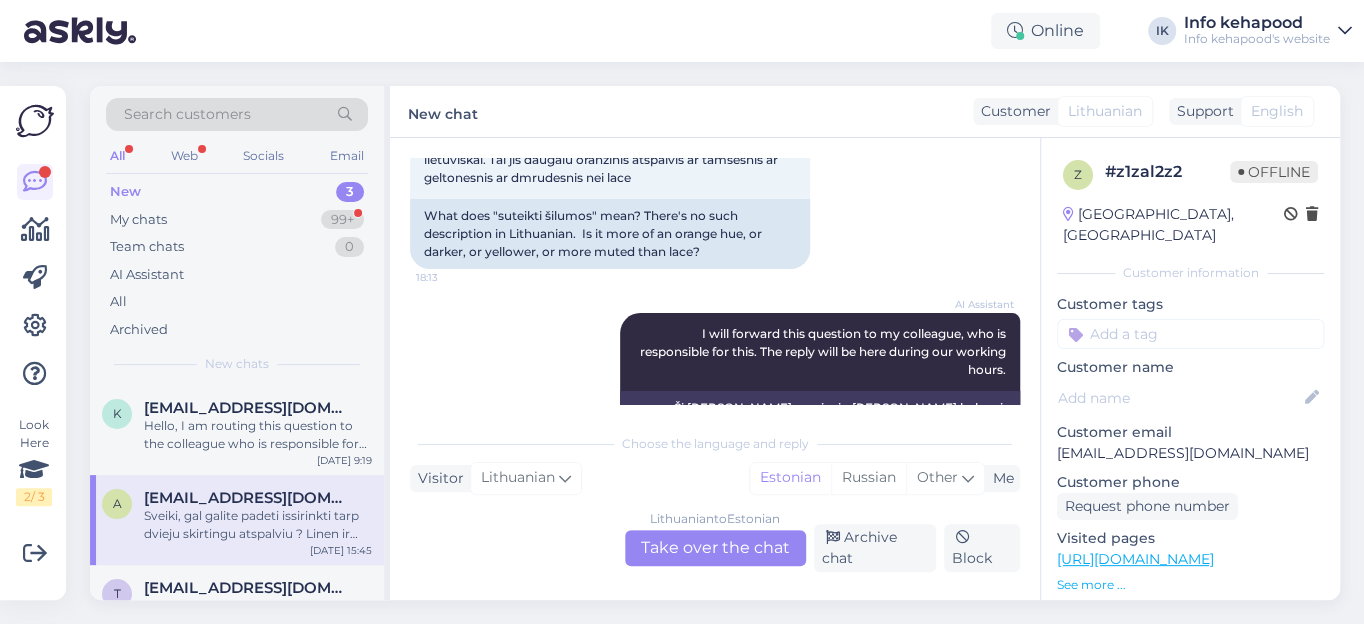 scroll, scrollTop: 2085, scrollLeft: 0, axis: vertical 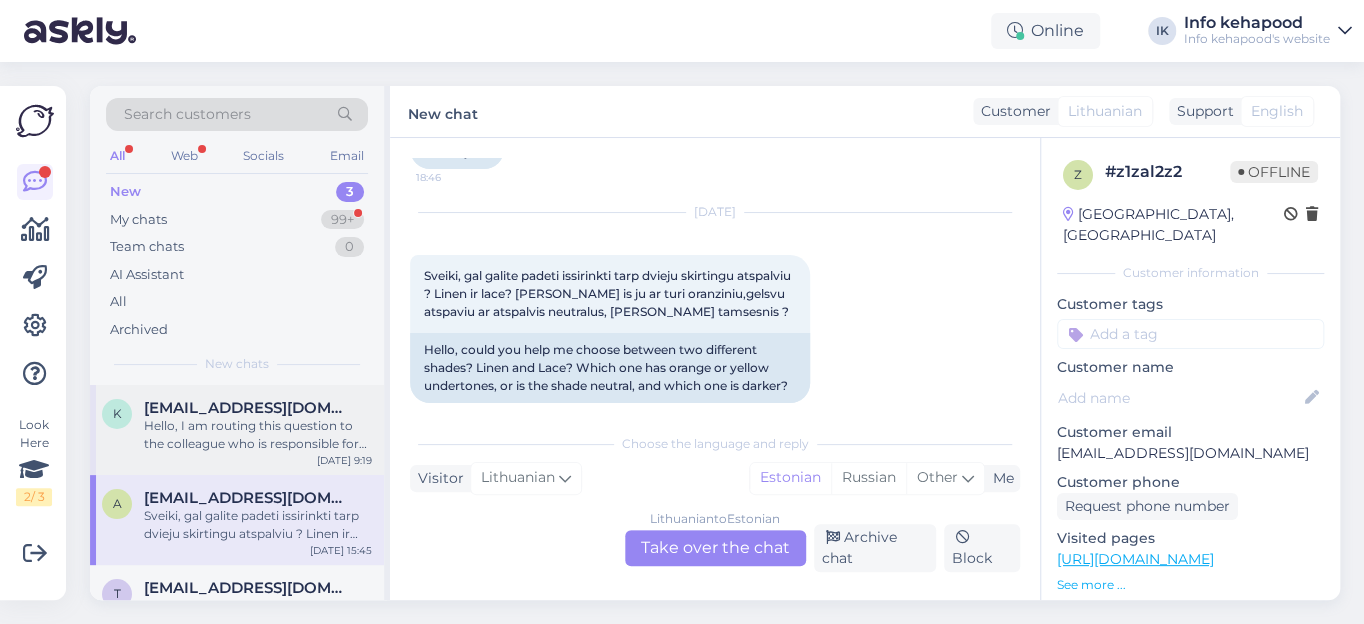 click on "Hello, I am routing this question to the colleague who is responsible for this topic. The reply might take a bit. But it’ll be saved here for you to read later." at bounding box center (258, 435) 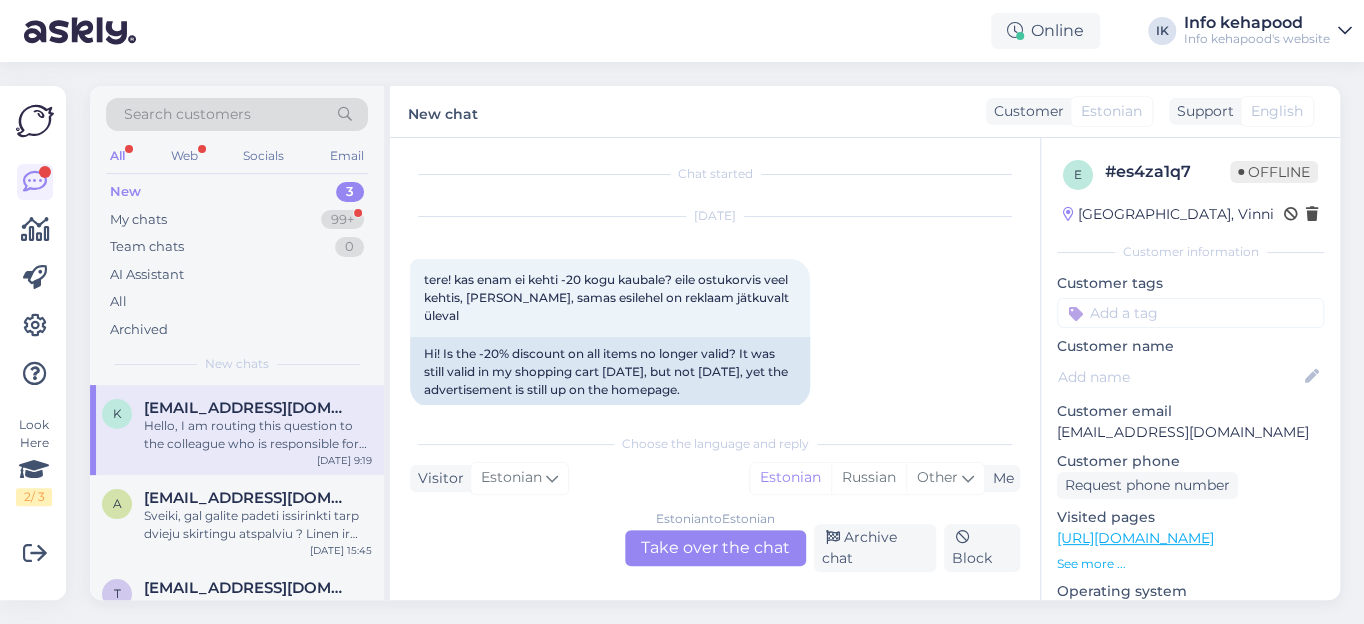 scroll, scrollTop: 0, scrollLeft: 0, axis: both 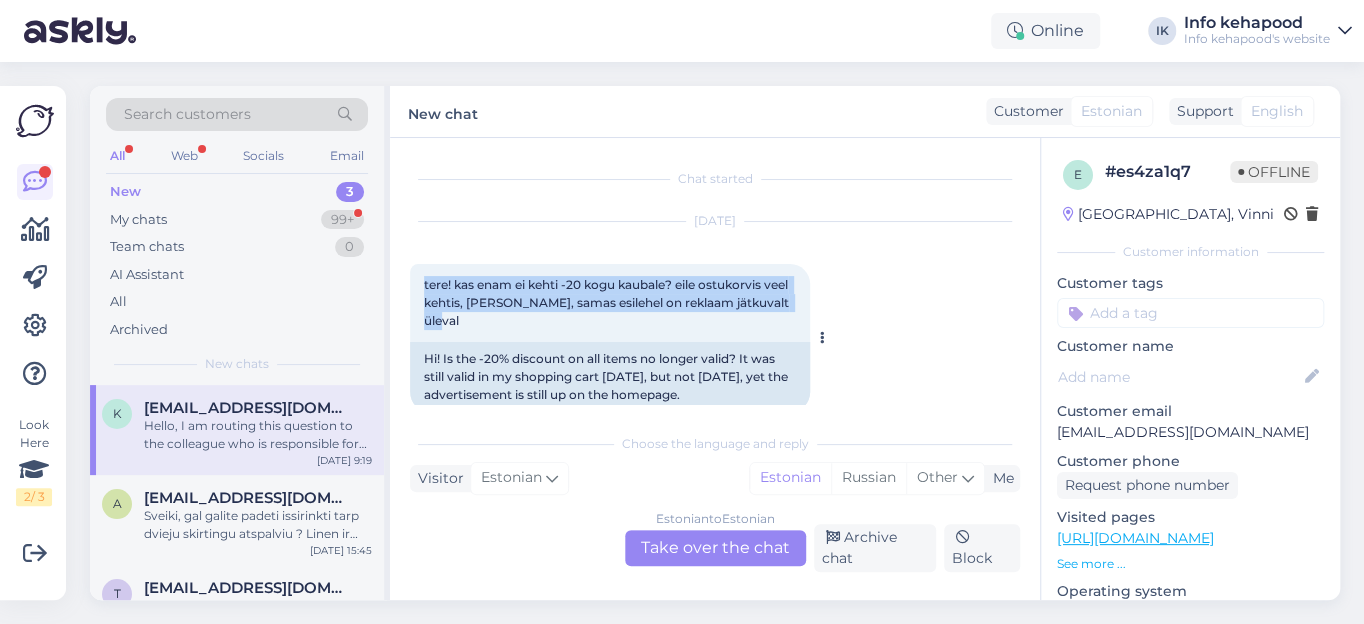 drag, startPoint x: 423, startPoint y: 275, endPoint x: 798, endPoint y: 301, distance: 375.90024 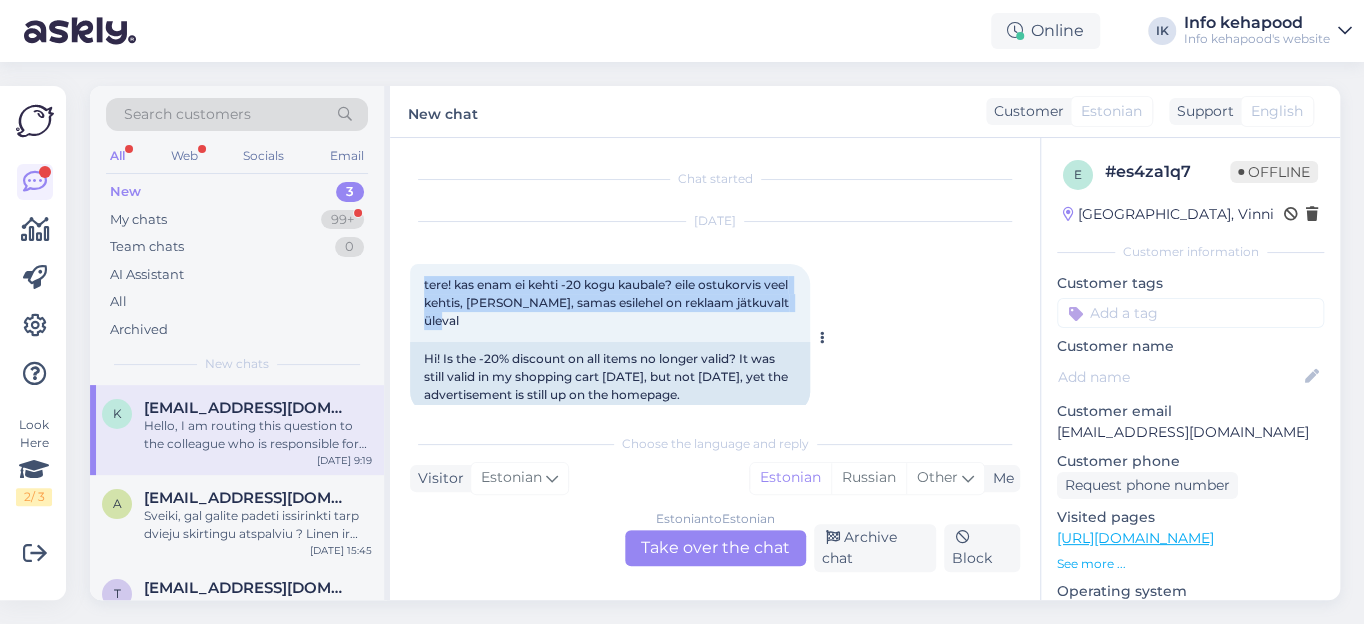 click on "tere! kas enam ei kehti -20 kogu kaubale? eile ostukorvis veel kehtis, [PERSON_NAME], samas esilehel on reklaam jätkuvalt üleval 9:19" at bounding box center (610, 303) 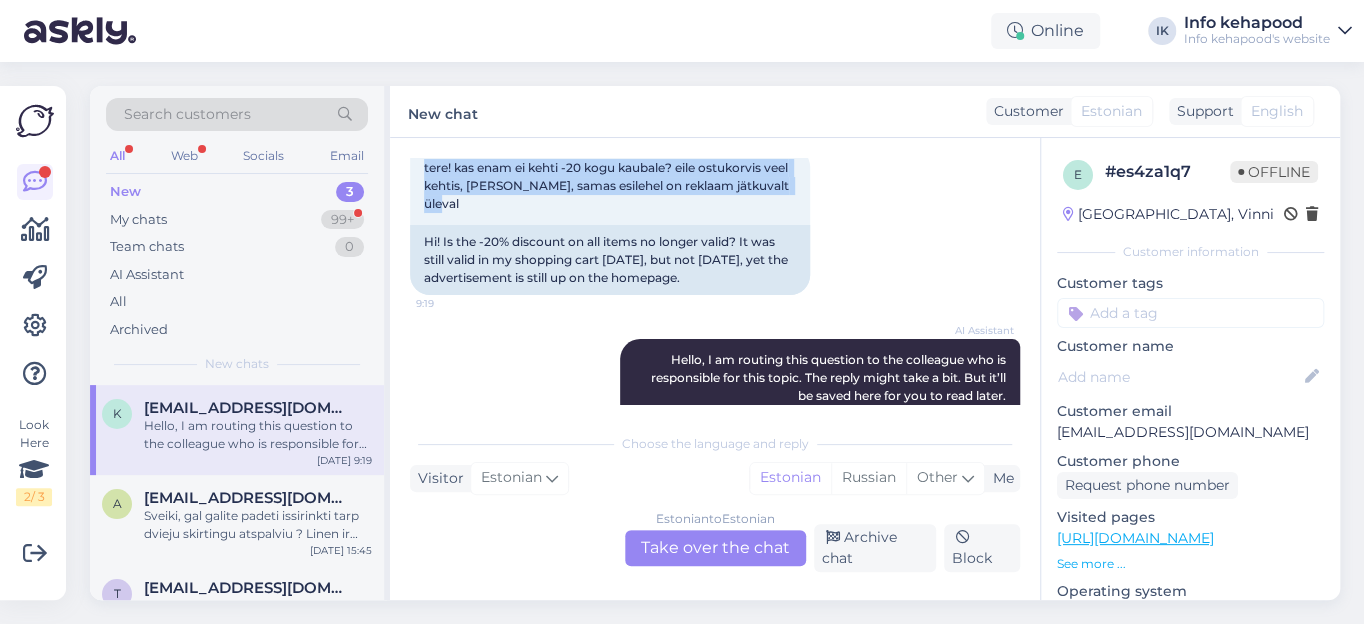 scroll, scrollTop: 202, scrollLeft: 0, axis: vertical 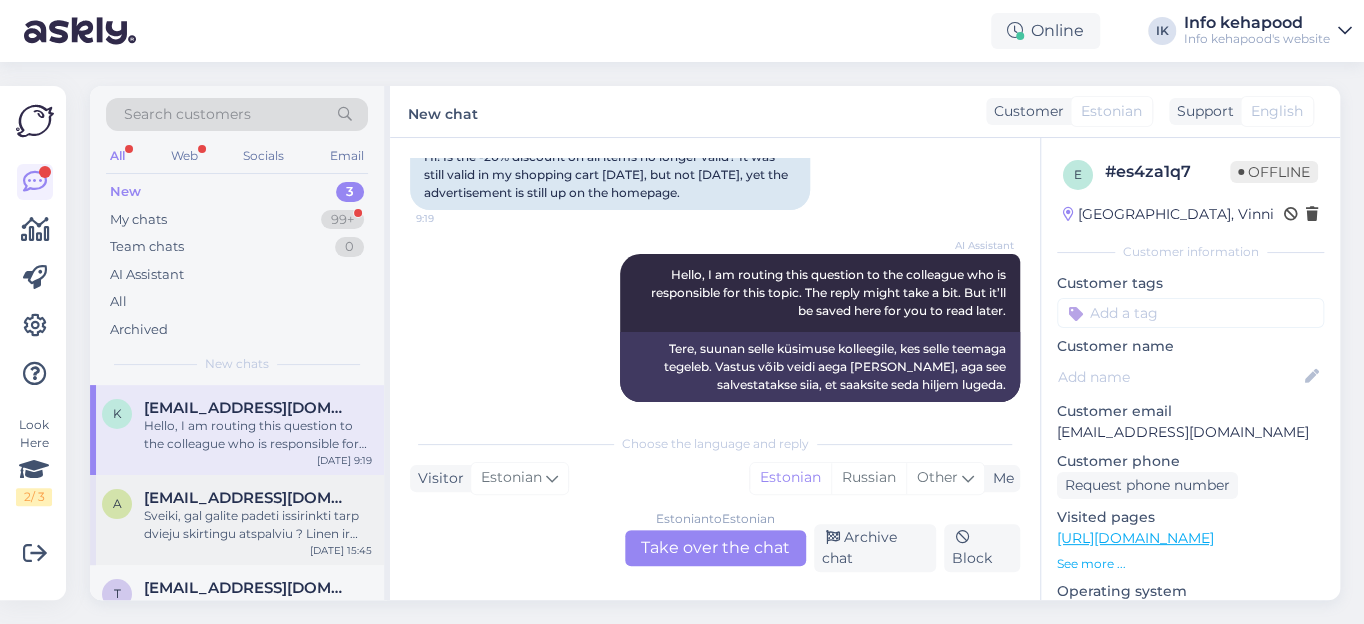 click on "Sveiki, gal galite padeti issirinkti tarp dvieju skirtingu atspalviu ? Linen ir lace? [PERSON_NAME] is ju ar turi oranziniu,gelsvu atspaviu ar atspalvis neutralus, [PERSON_NAME] tamsesnis ?" at bounding box center [258, 525] 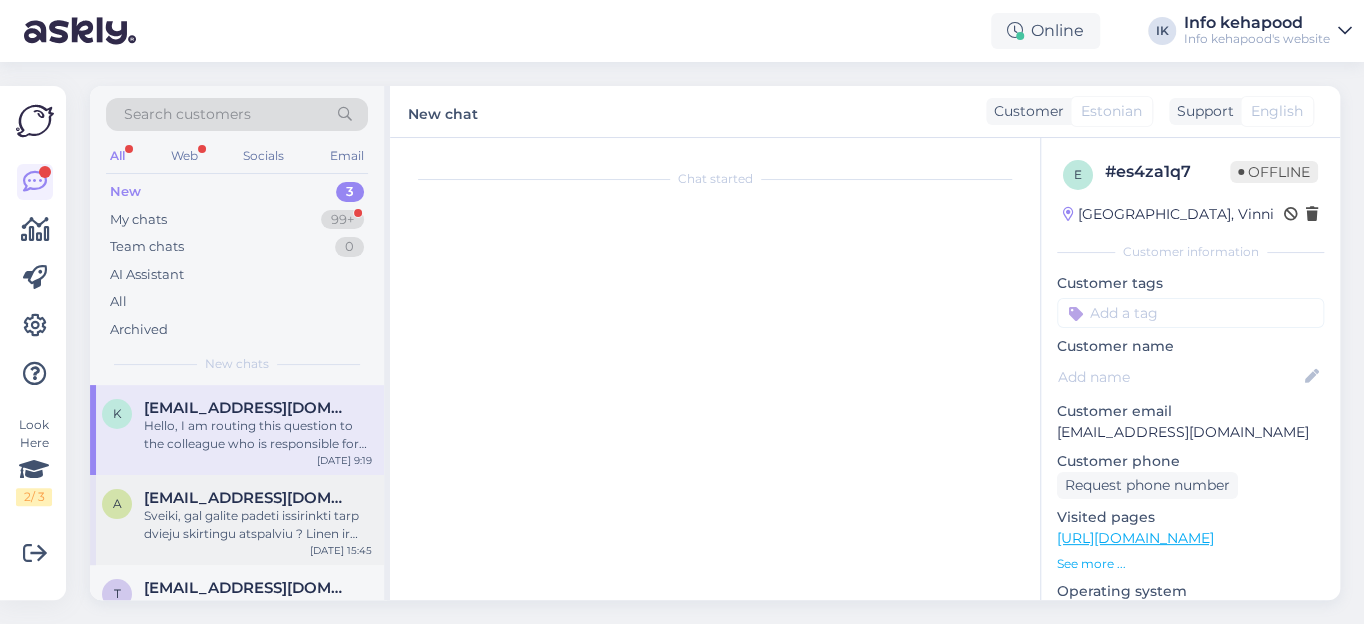scroll, scrollTop: 2085, scrollLeft: 0, axis: vertical 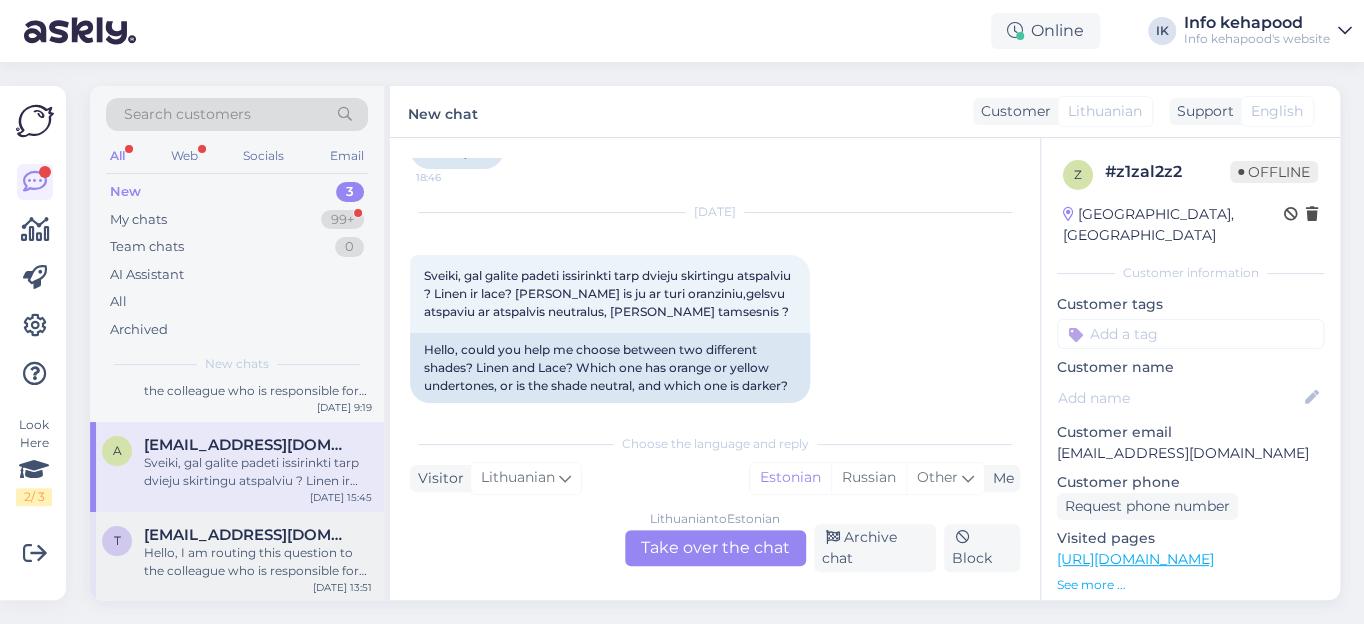 click on "[EMAIL_ADDRESS][DOMAIN_NAME]" at bounding box center (248, 535) 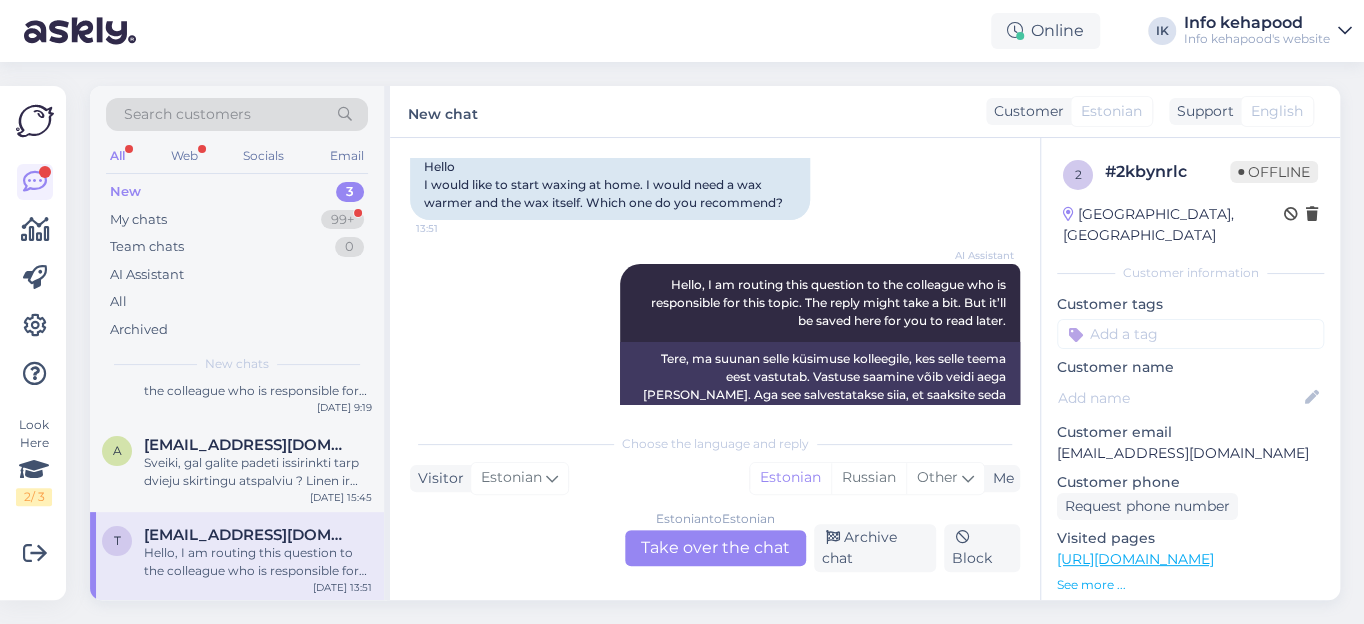 scroll, scrollTop: 220, scrollLeft: 0, axis: vertical 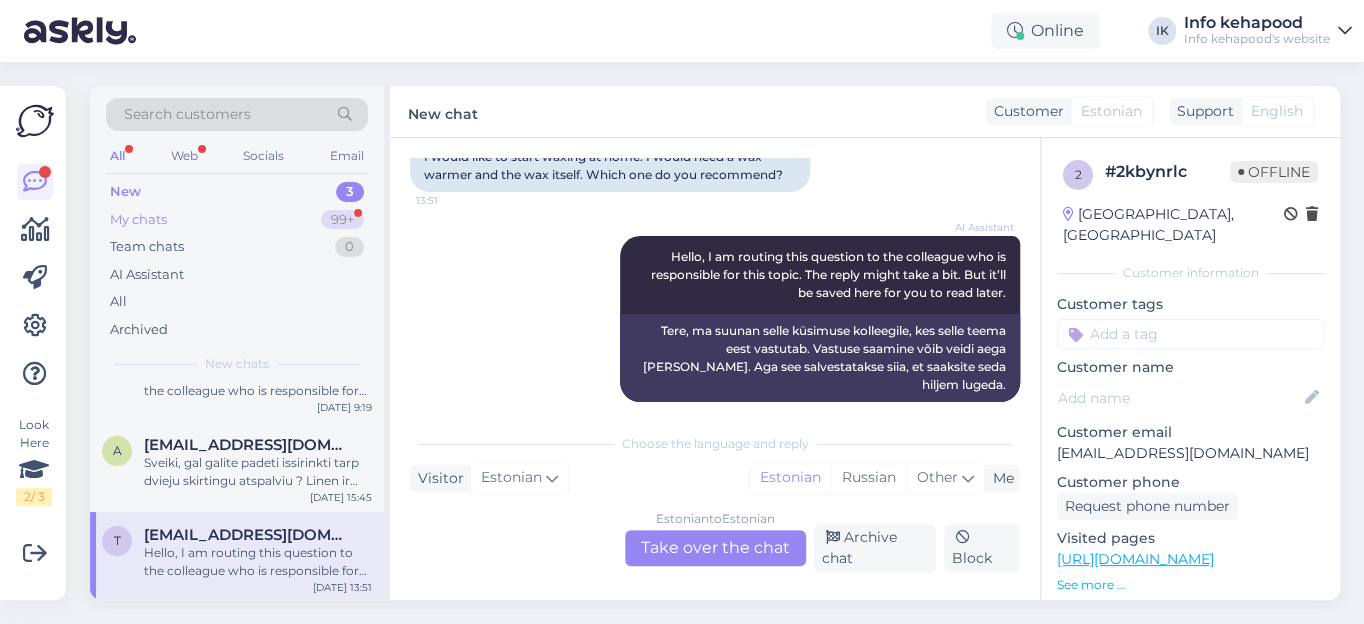 click on "My chats" at bounding box center [138, 220] 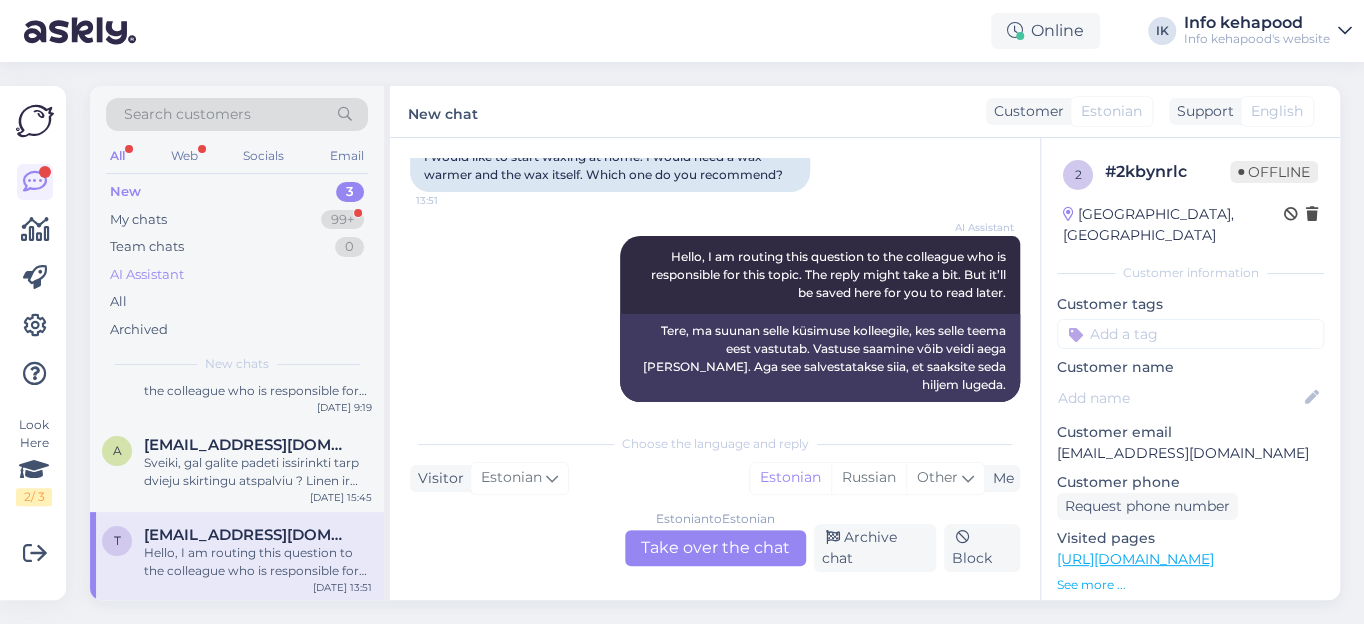 scroll, scrollTop: 0, scrollLeft: 0, axis: both 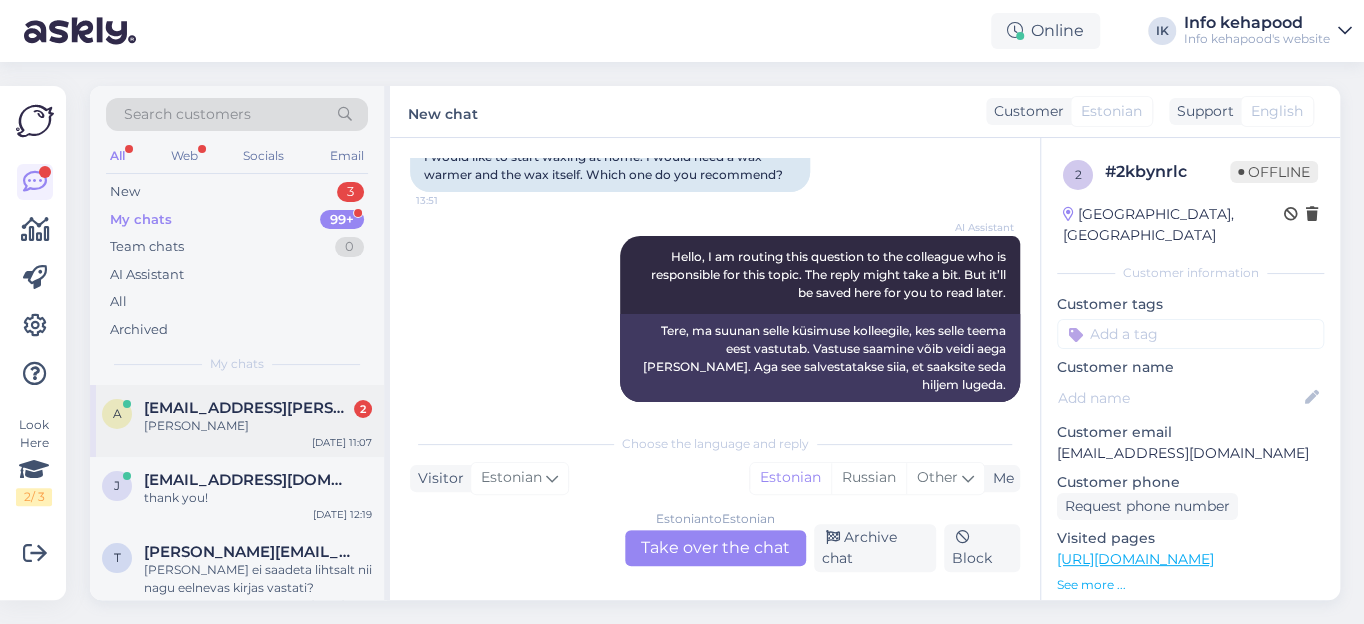 click on "[PERSON_NAME]" at bounding box center [258, 426] 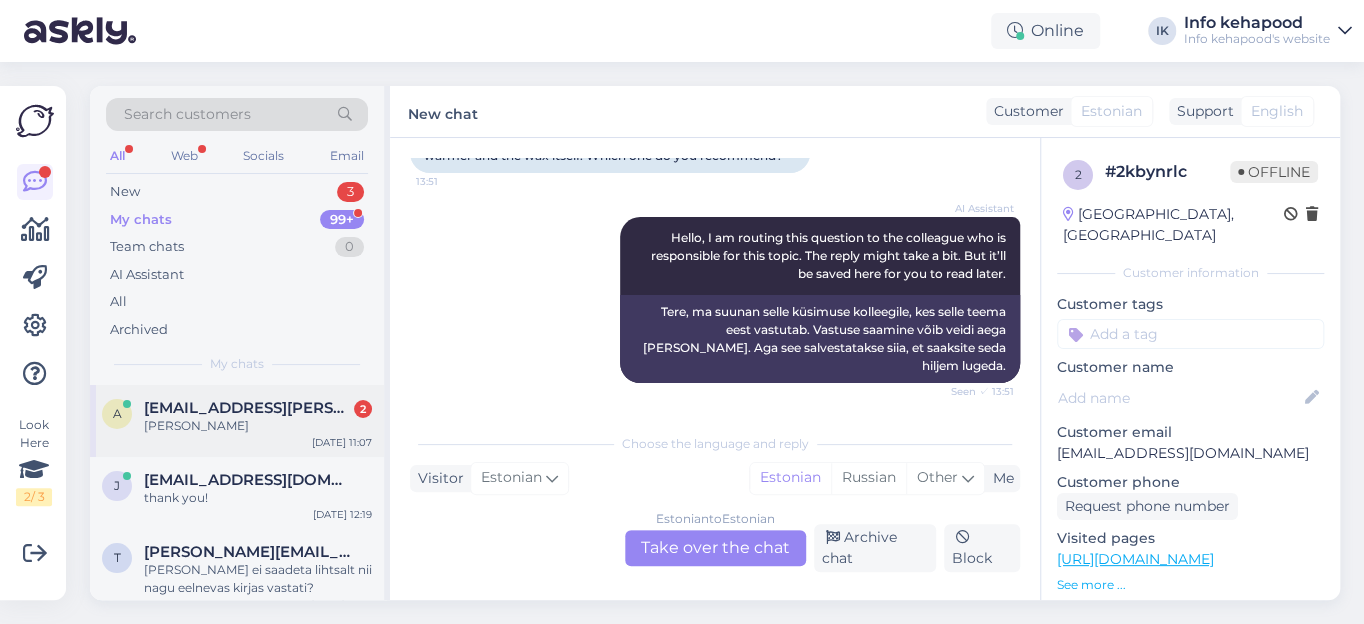 click on "[PERSON_NAME]" at bounding box center [258, 426] 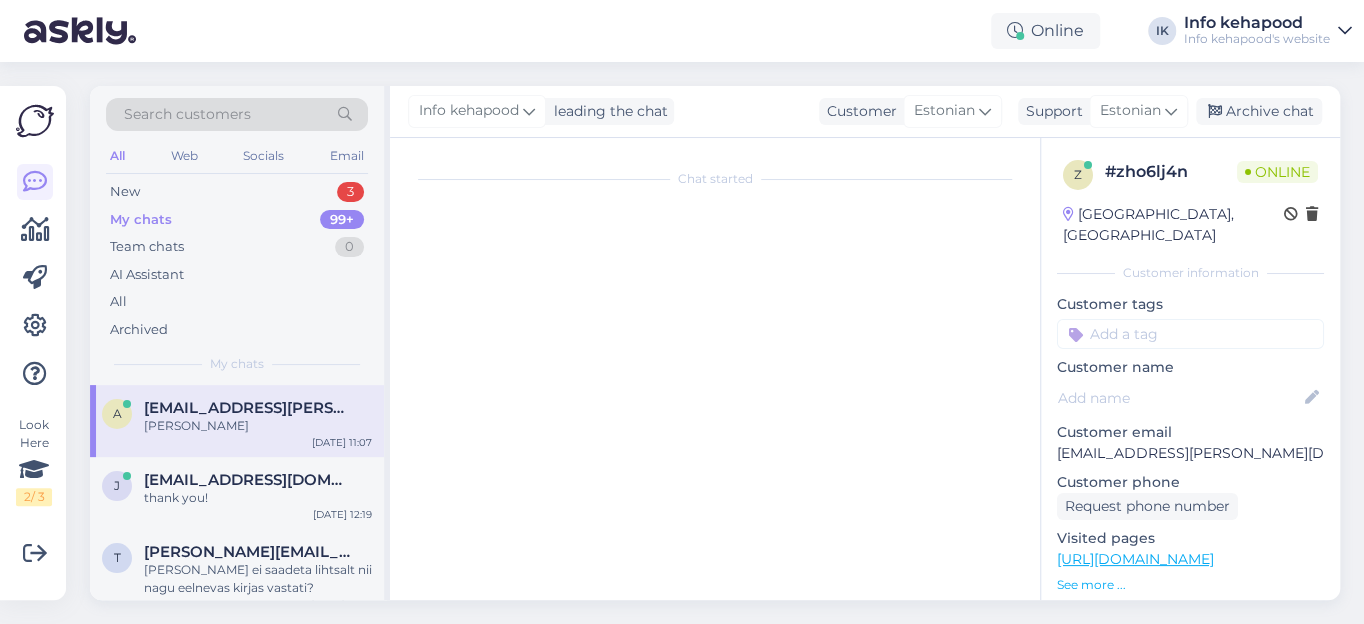 scroll, scrollTop: 0, scrollLeft: 0, axis: both 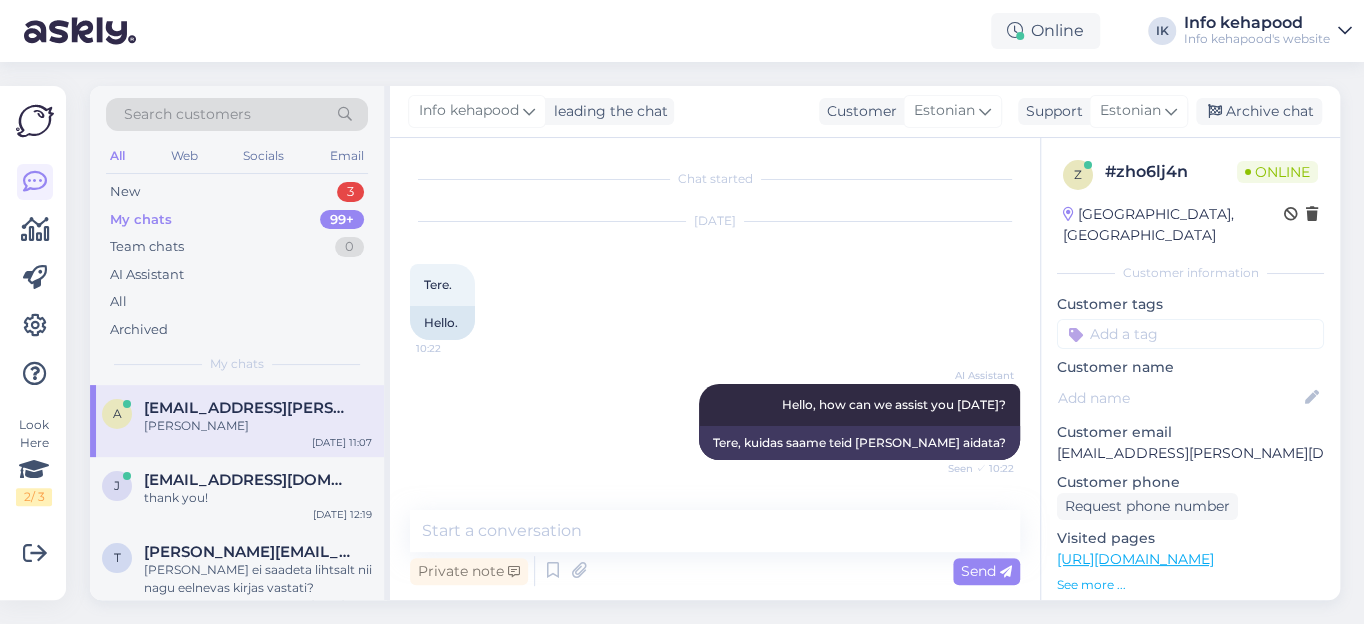 click on "[EMAIL_ADDRESS][PERSON_NAME][DOMAIN_NAME]" at bounding box center (248, 408) 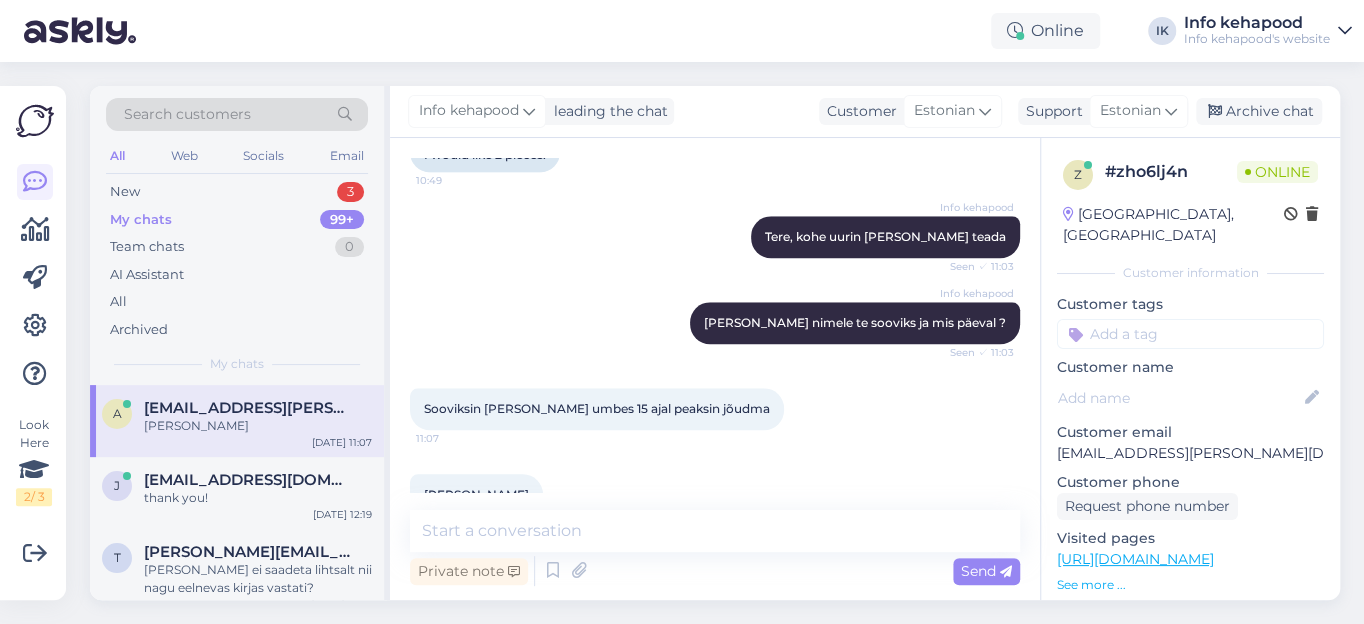 scroll, scrollTop: 975, scrollLeft: 0, axis: vertical 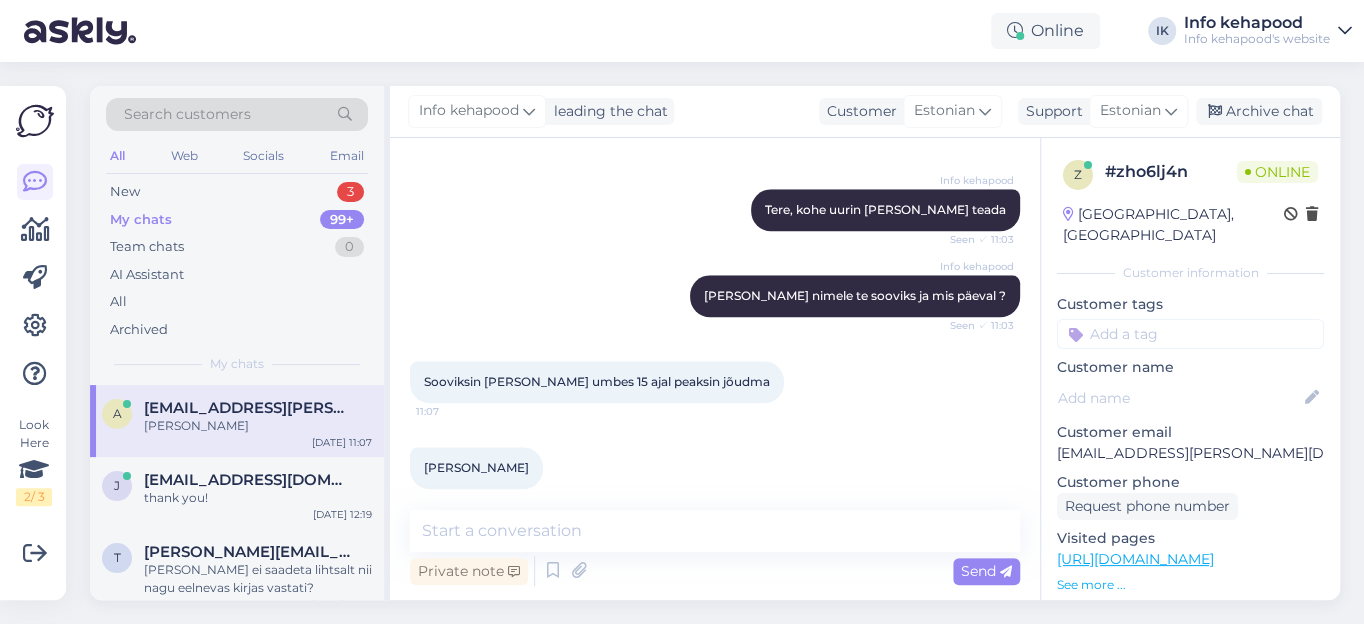 drag, startPoint x: 526, startPoint y: 450, endPoint x: 419, endPoint y: 457, distance: 107.22873 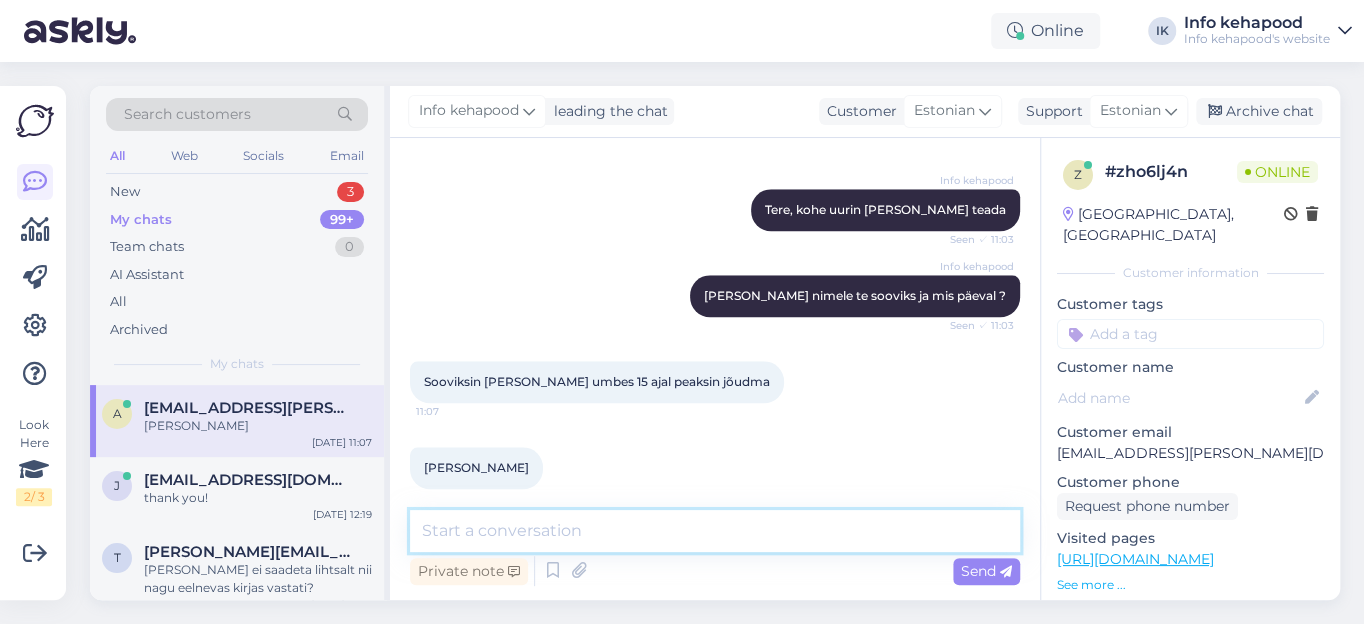 click at bounding box center [715, 531] 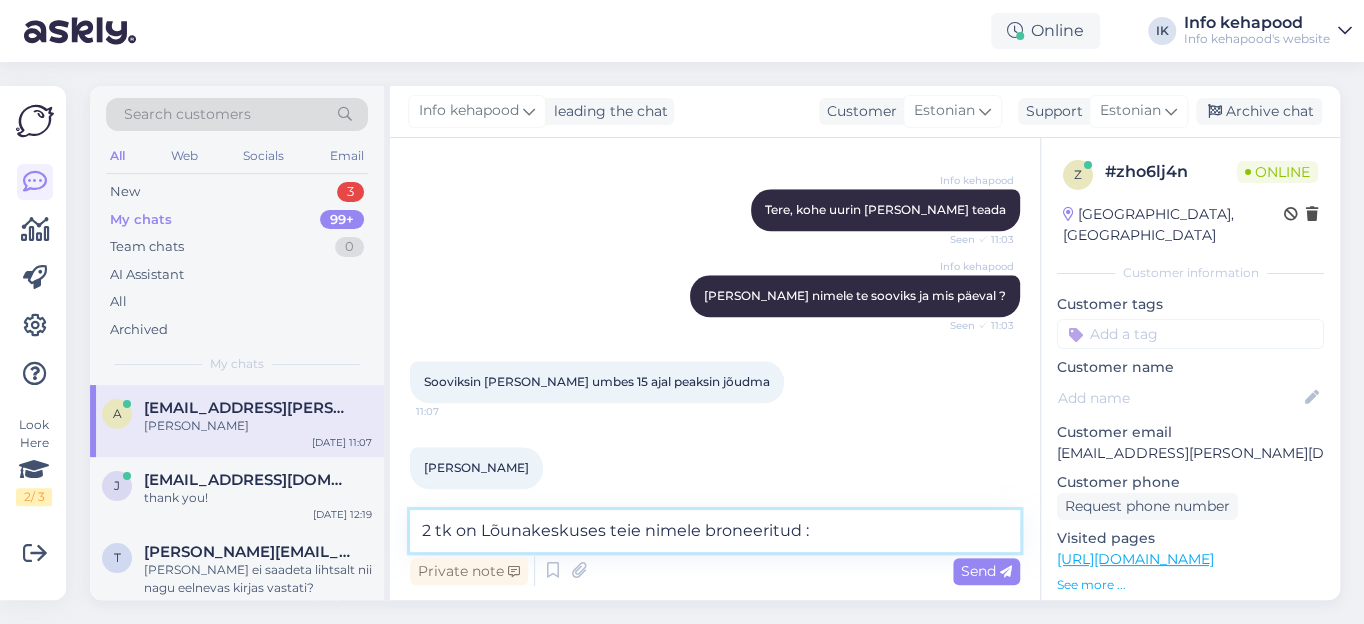 type on "2 tk on Lõunakeskuses teie nimele broneeritud :)" 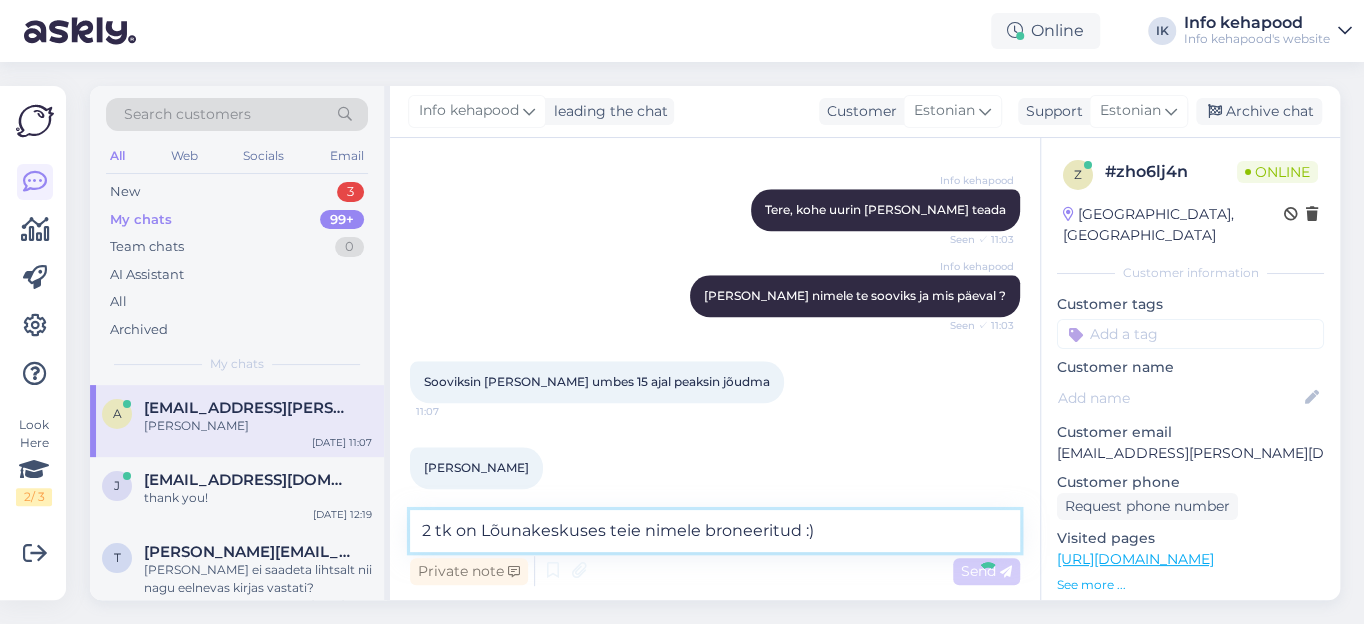 type 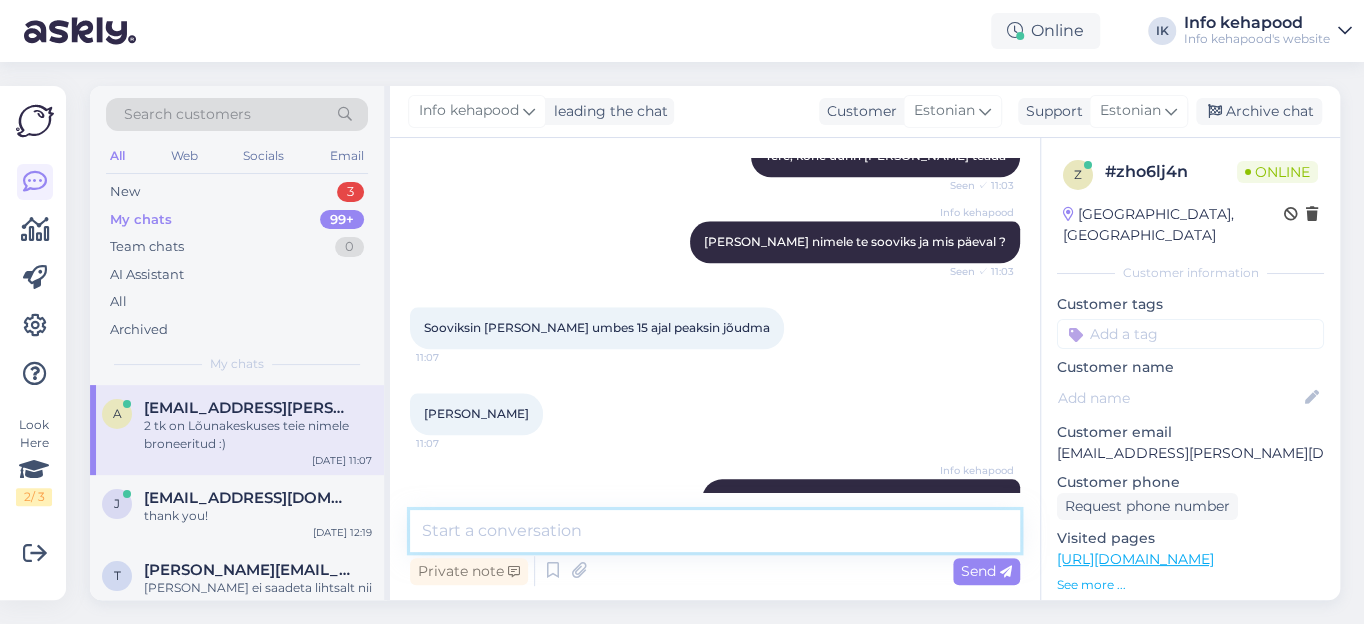 scroll, scrollTop: 1061, scrollLeft: 0, axis: vertical 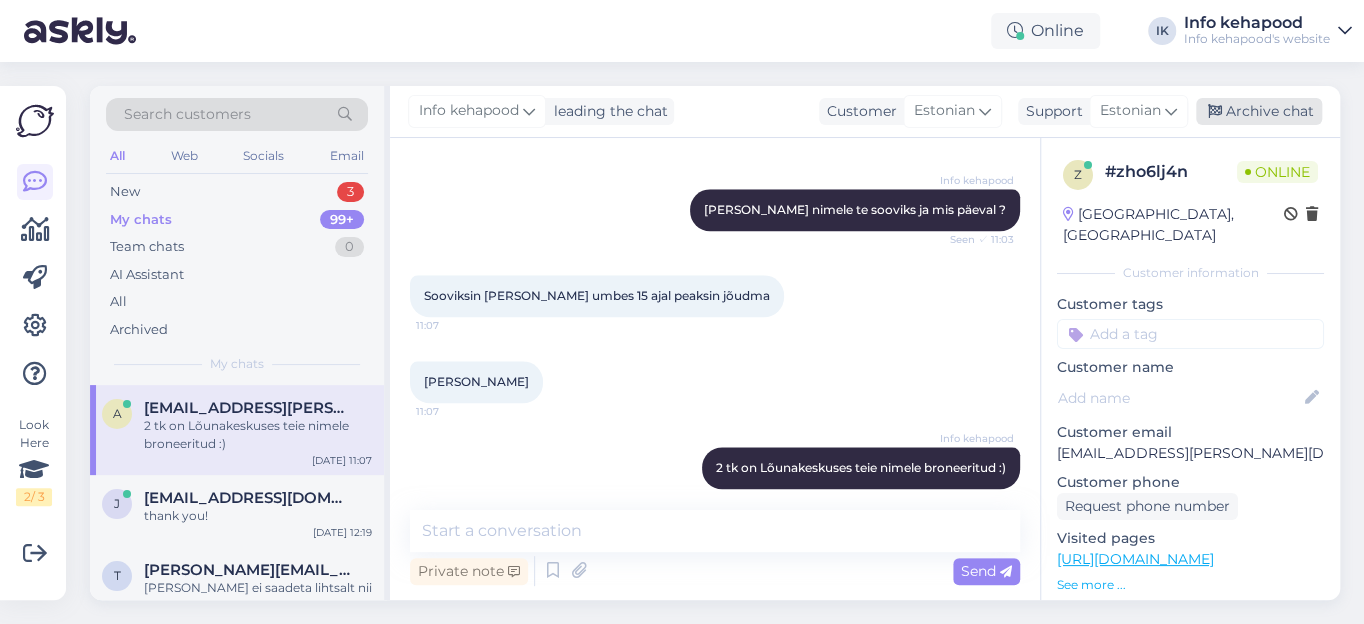 click on "Archive chat" at bounding box center [1259, 111] 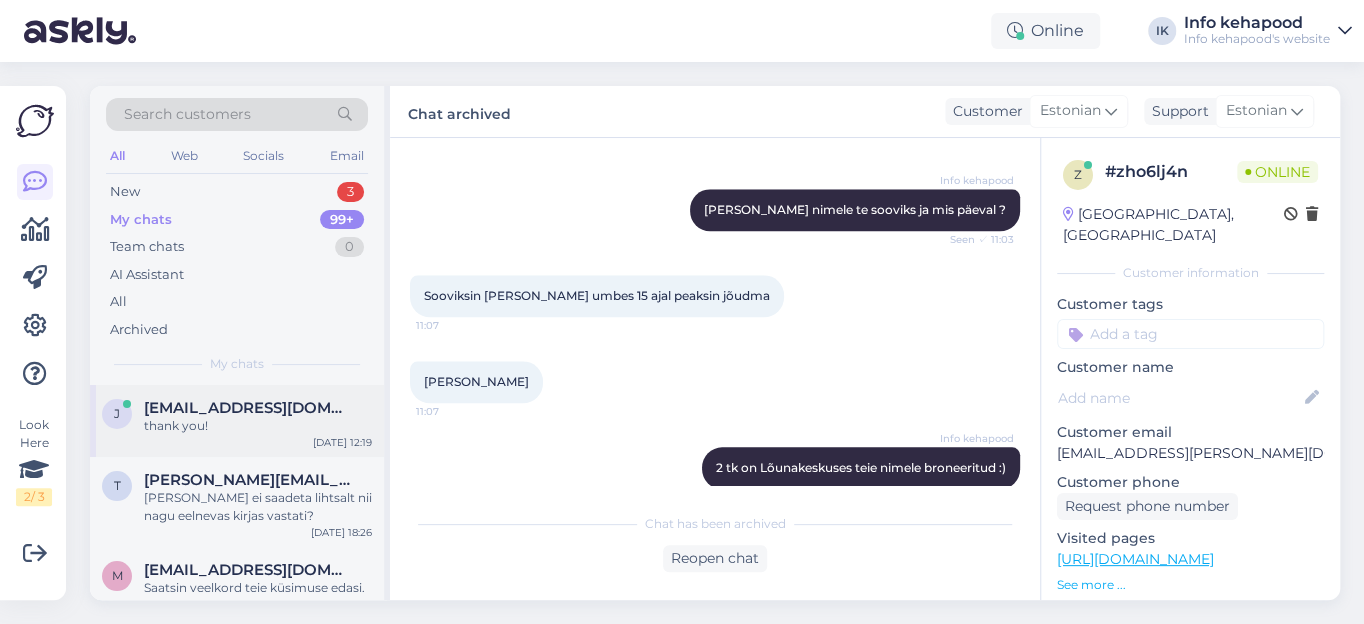 click on "thank you!" at bounding box center [258, 426] 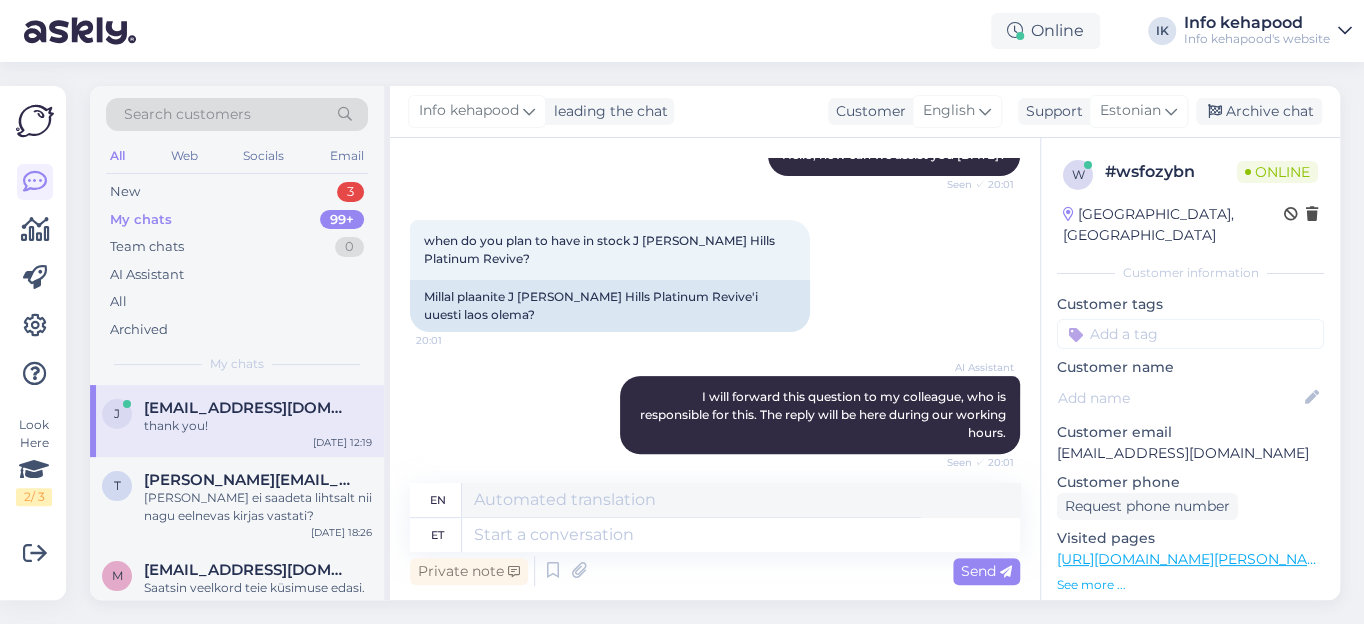 scroll, scrollTop: 225, scrollLeft: 0, axis: vertical 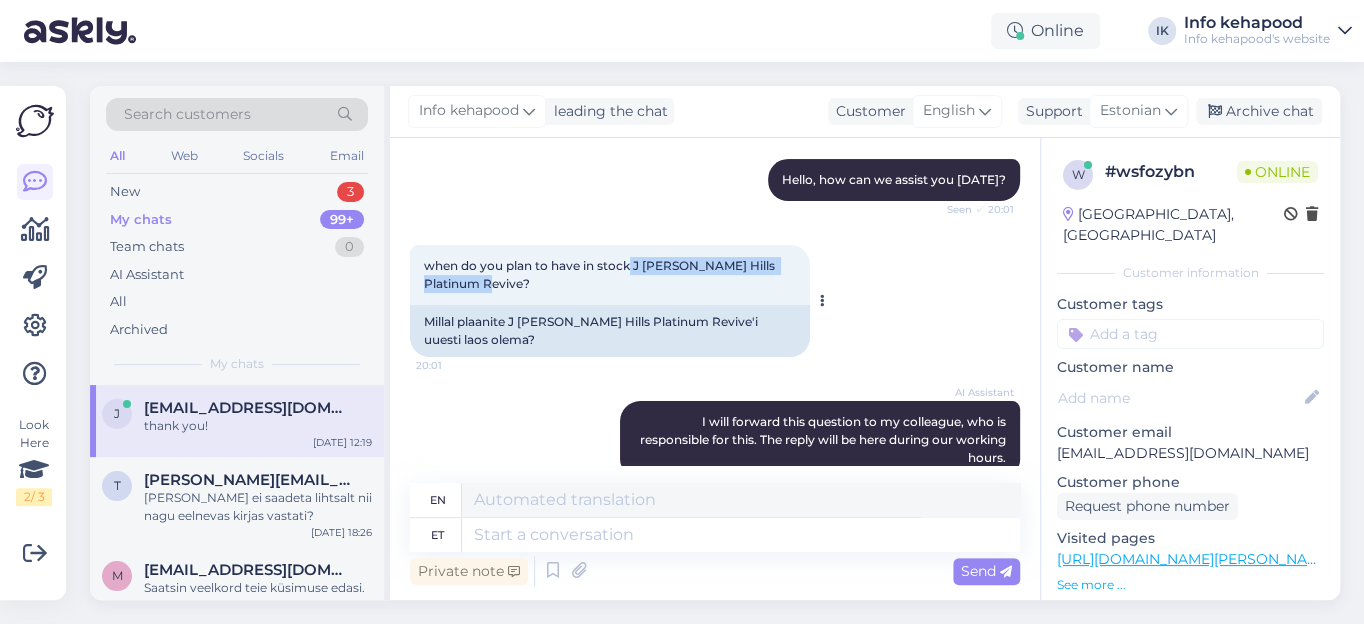 drag, startPoint x: 630, startPoint y: 262, endPoint x: 785, endPoint y: 277, distance: 155.72412 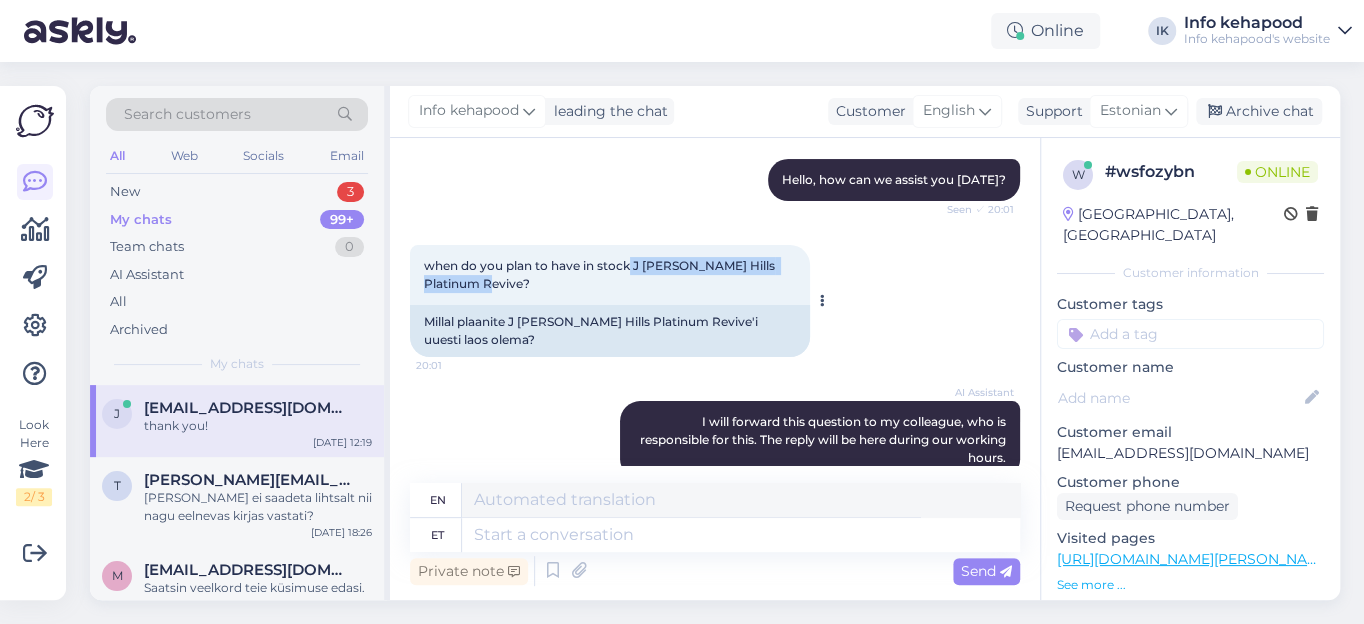 click on "when do you plan to have in stock J [PERSON_NAME] Hills Platinum Revive? 20:01" at bounding box center (610, 275) 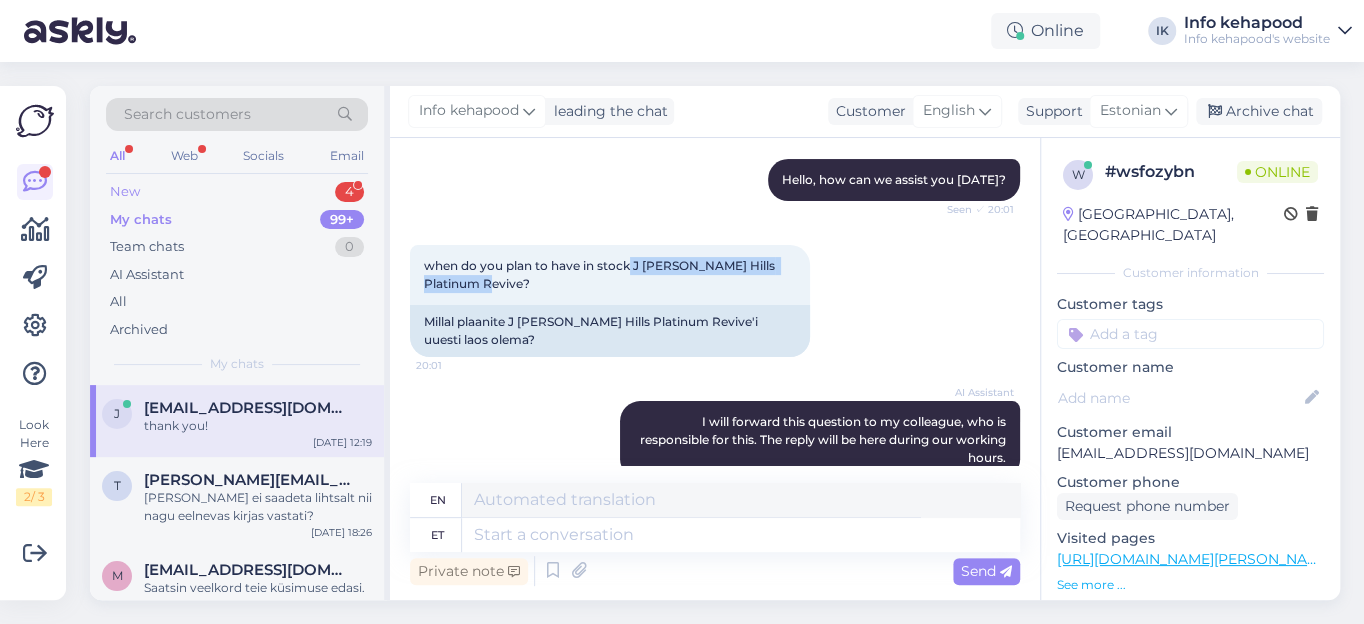 click on "New" at bounding box center [125, 192] 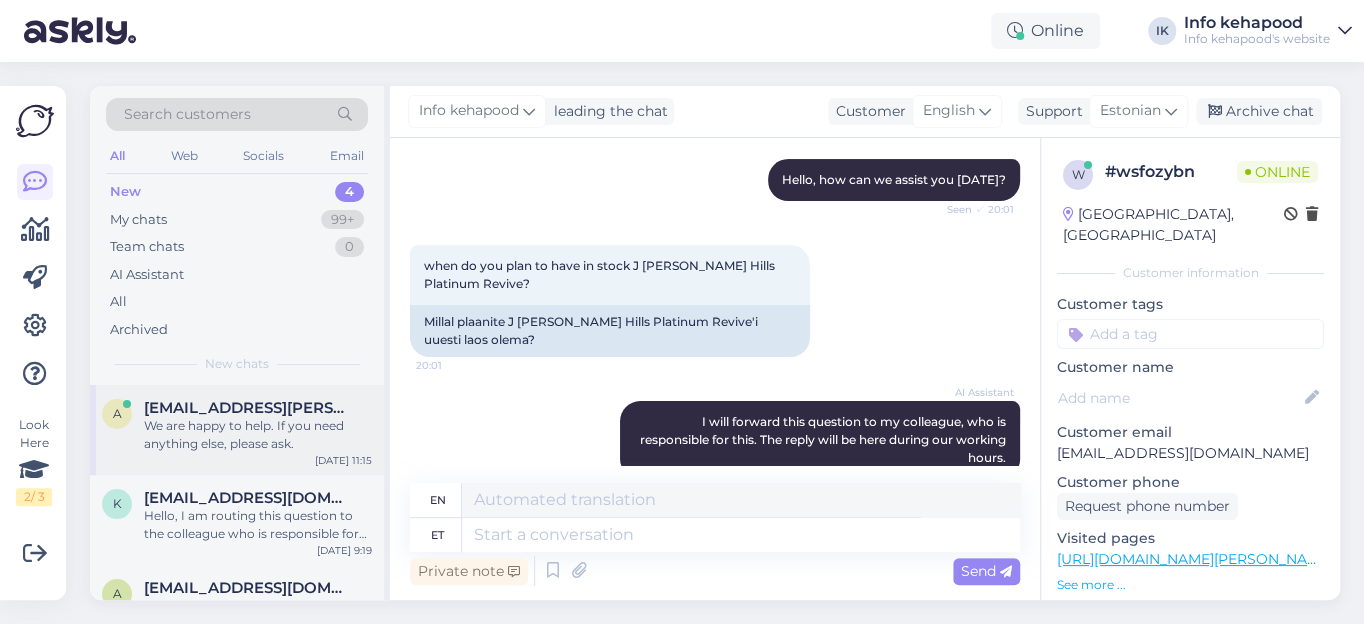 click on "We are happy to help. If you need anything else, please ask." at bounding box center (258, 435) 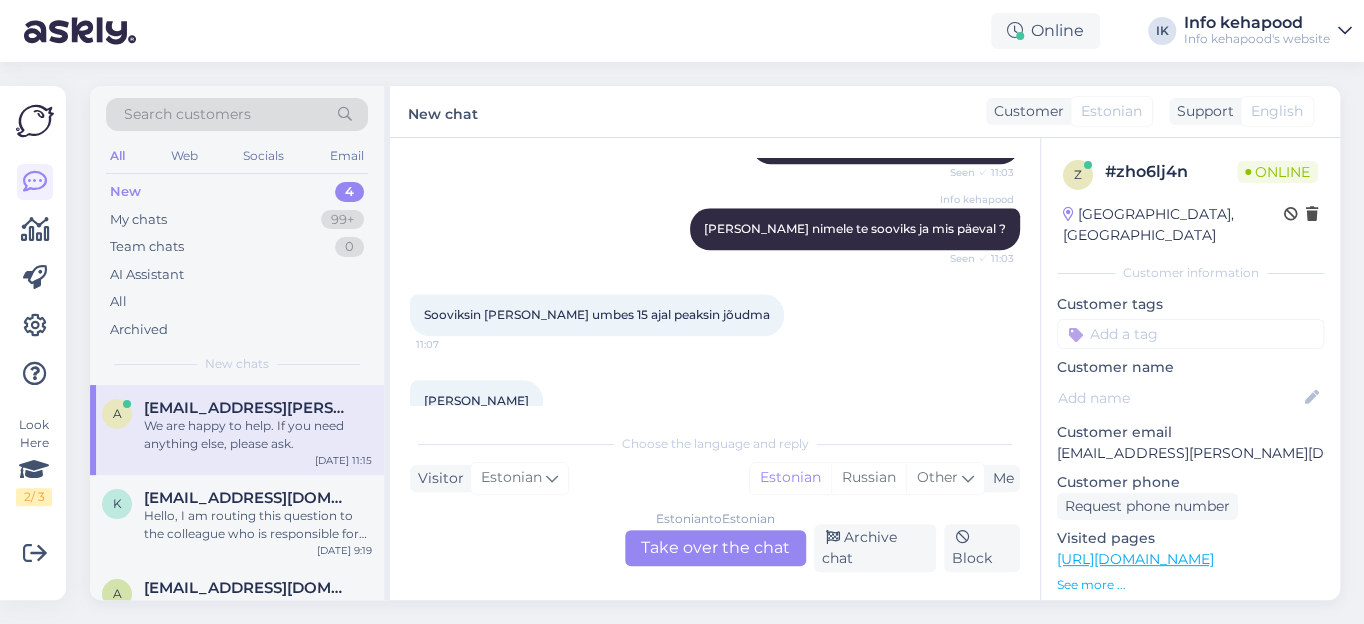 scroll, scrollTop: 1405, scrollLeft: 0, axis: vertical 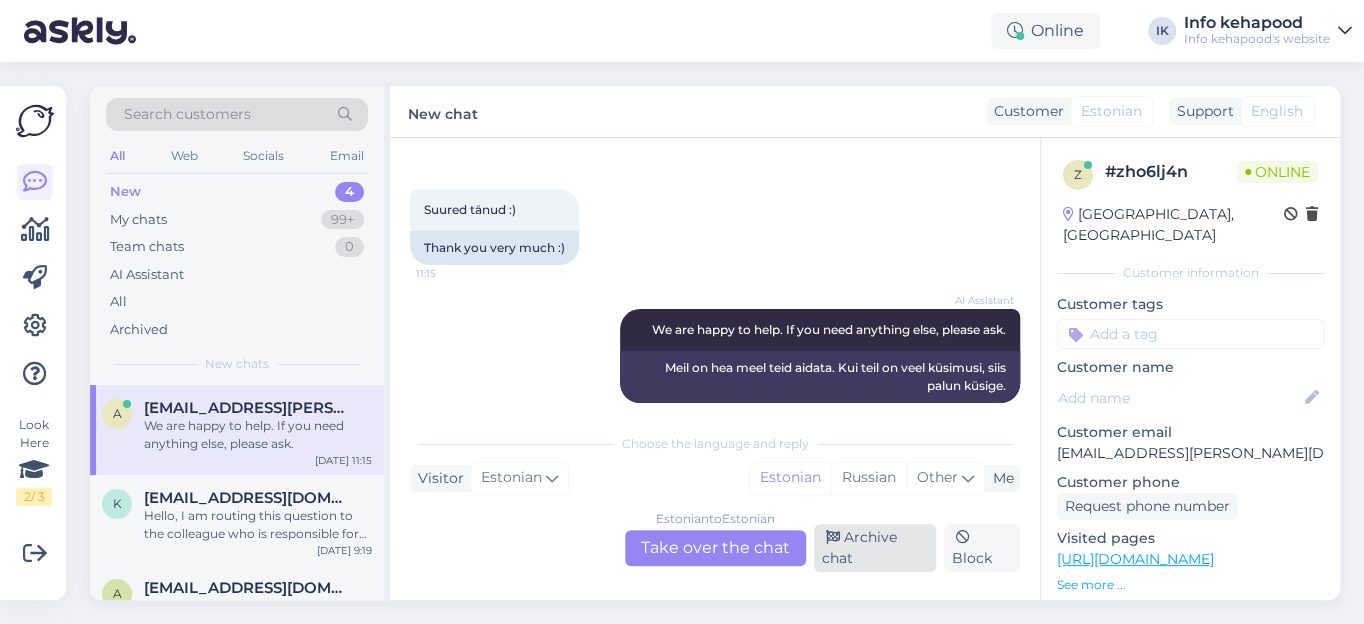 click on "Archive chat" at bounding box center (875, 548) 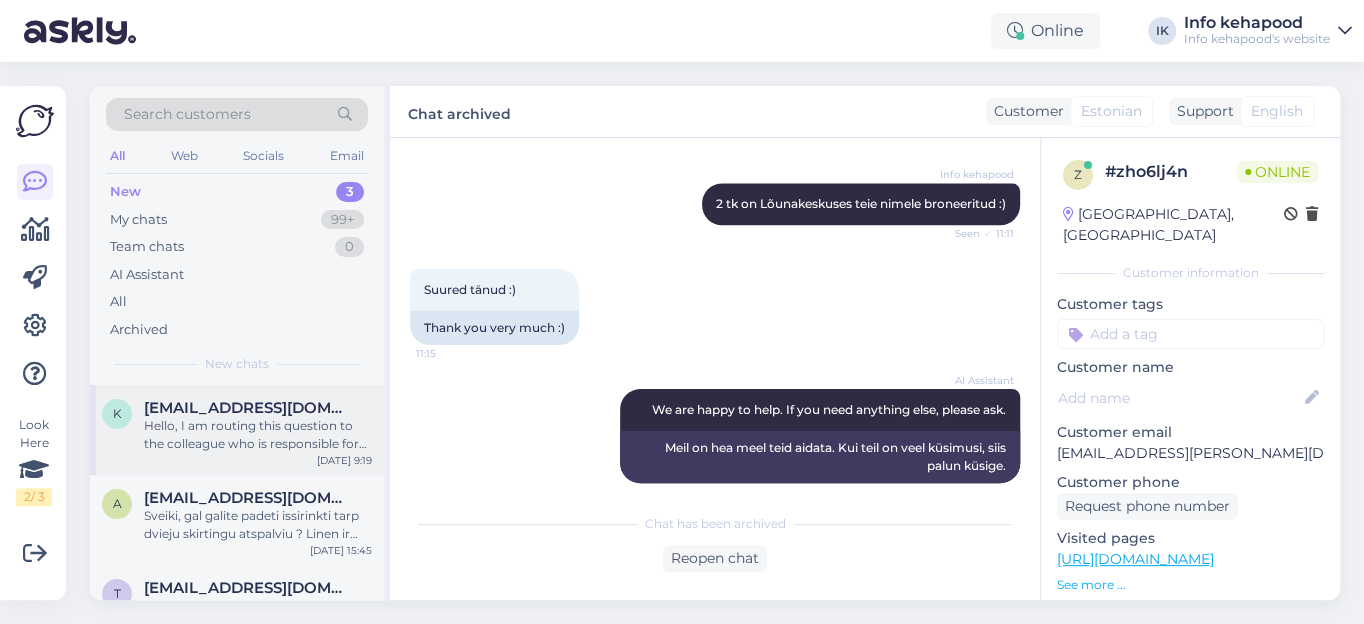 click on "[EMAIL_ADDRESS][DOMAIN_NAME]" at bounding box center (248, 408) 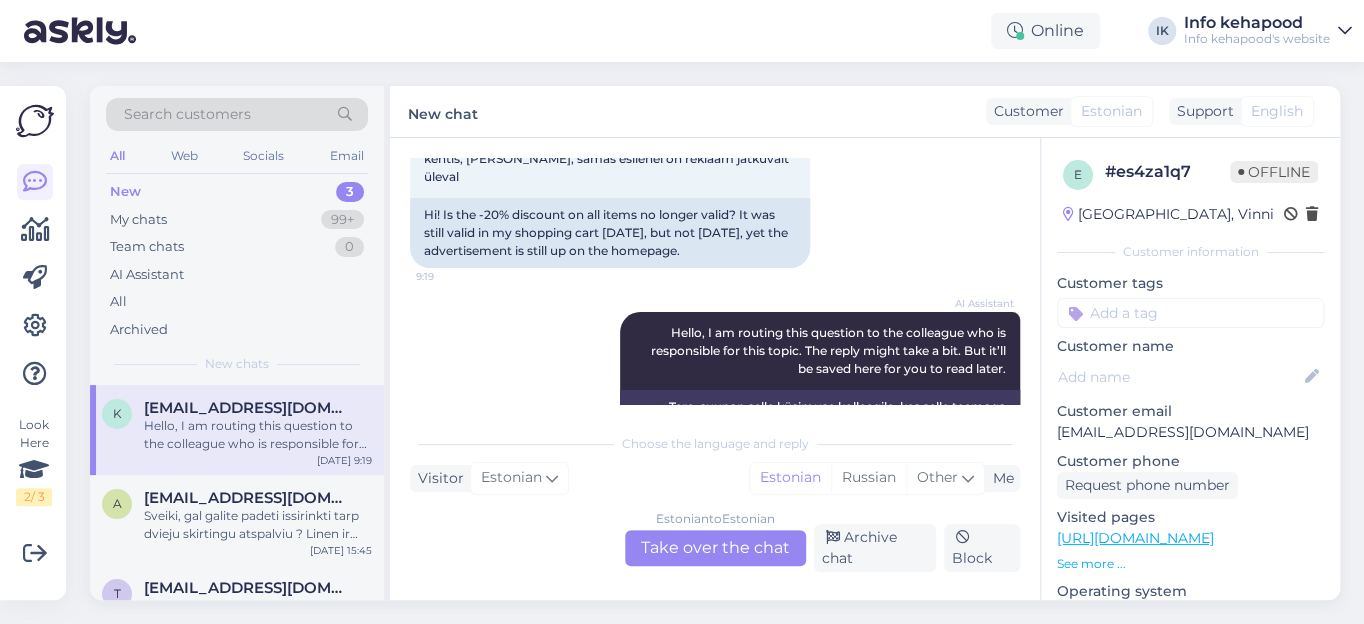 scroll, scrollTop: 202, scrollLeft: 0, axis: vertical 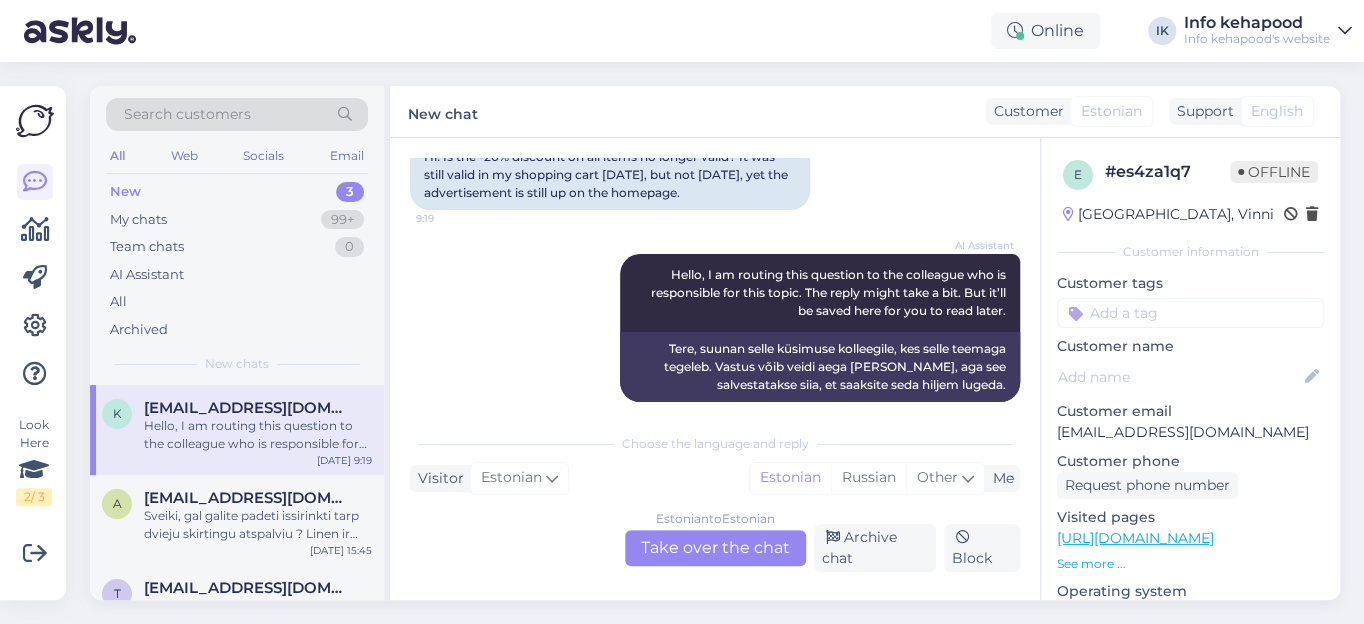 click on "Estonian  to  Estonian Take over the chat" at bounding box center (715, 548) 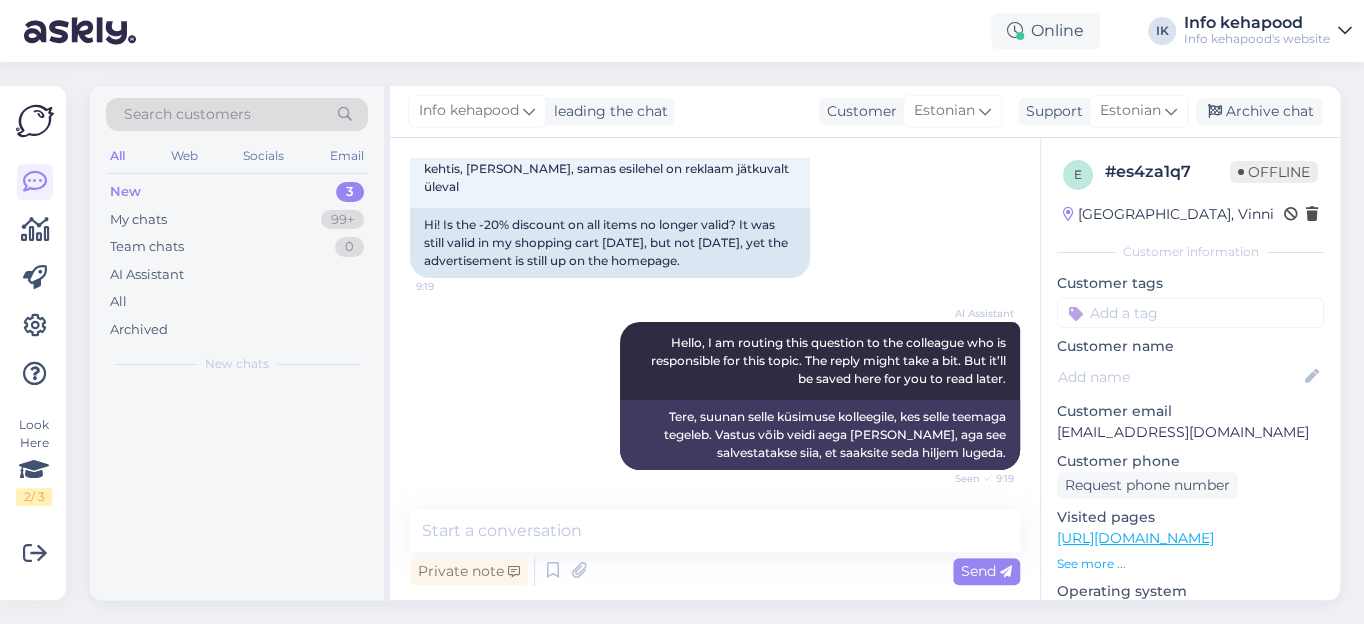 scroll, scrollTop: 115, scrollLeft: 0, axis: vertical 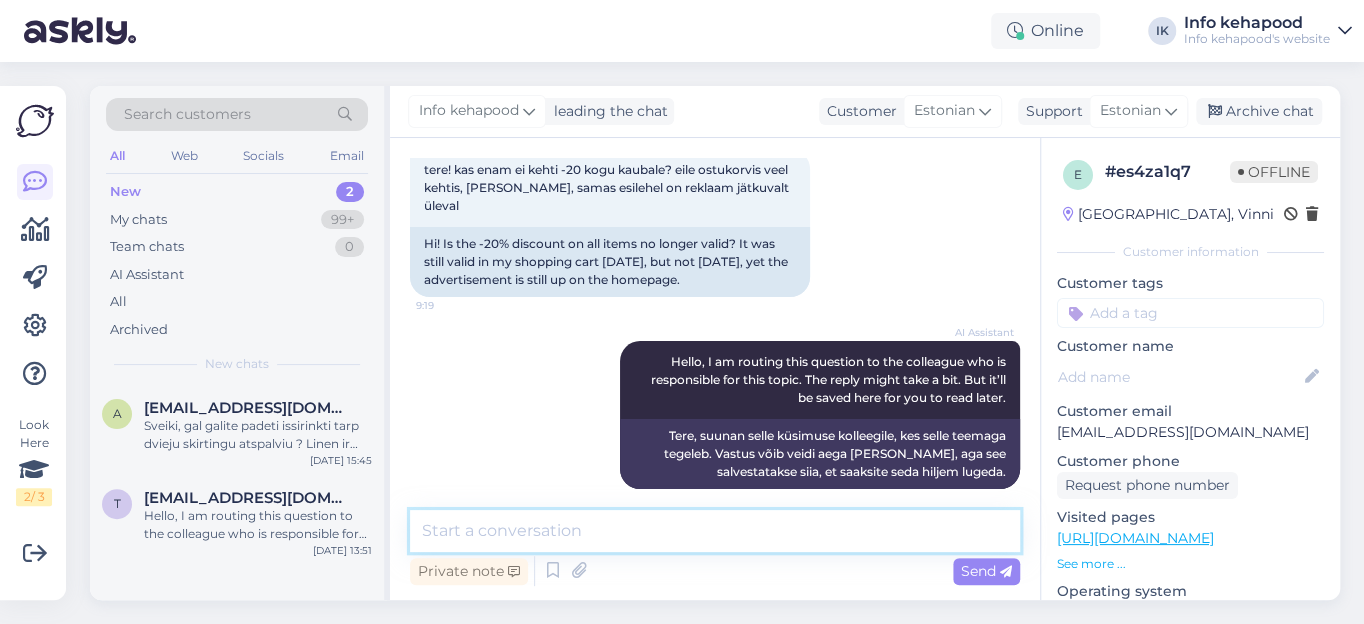 click at bounding box center (715, 531) 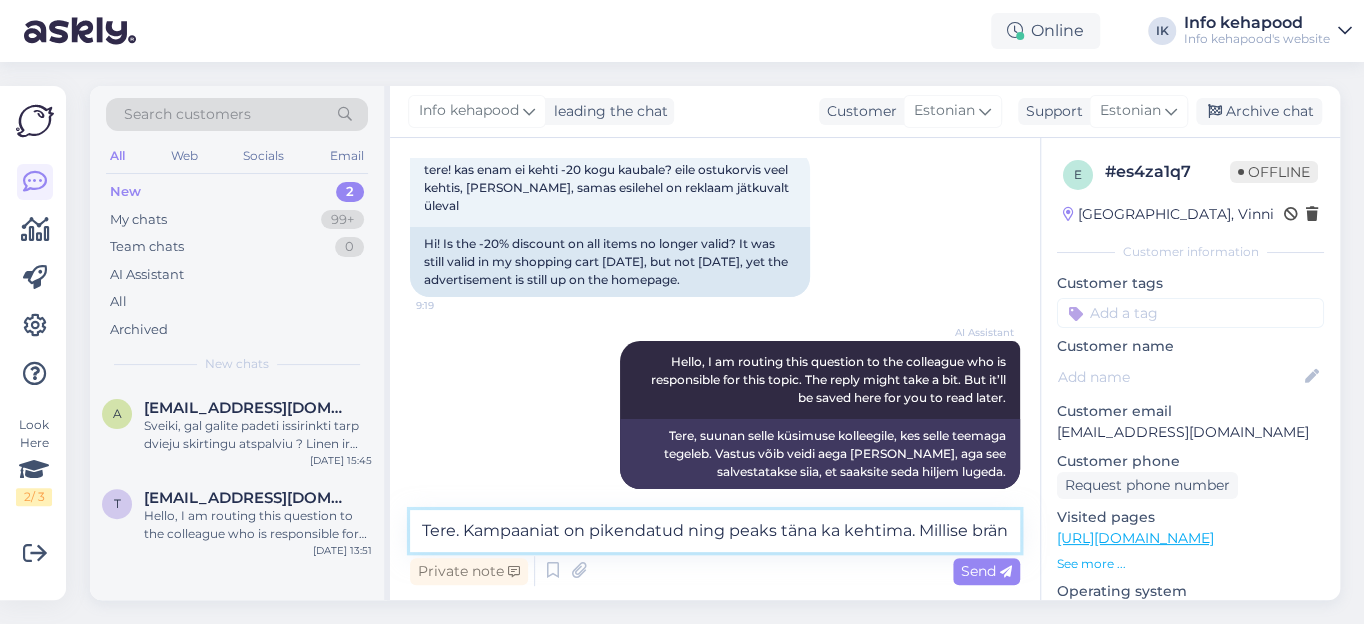 scroll, scrollTop: 139, scrollLeft: 0, axis: vertical 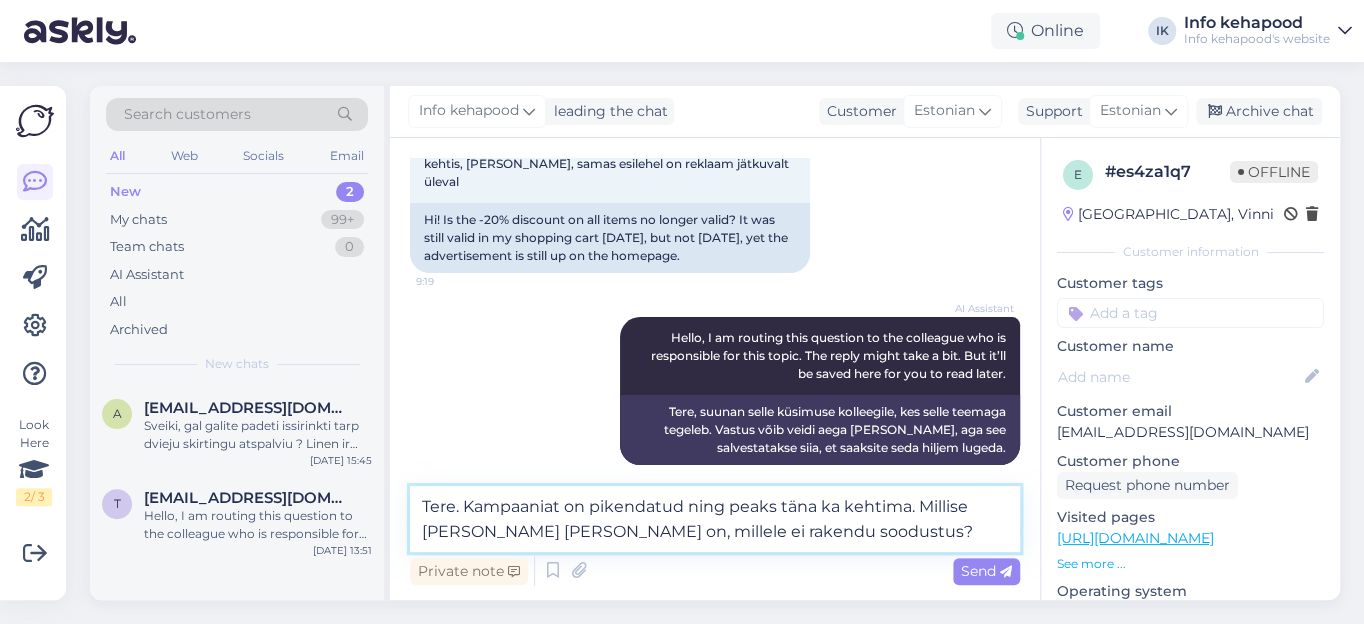 type on "Tere. Kampaaniat on pikendatud ning peaks täna ka kehtima. Millise [PERSON_NAME] [PERSON_NAME] on, millele ei rakendu soodustus?" 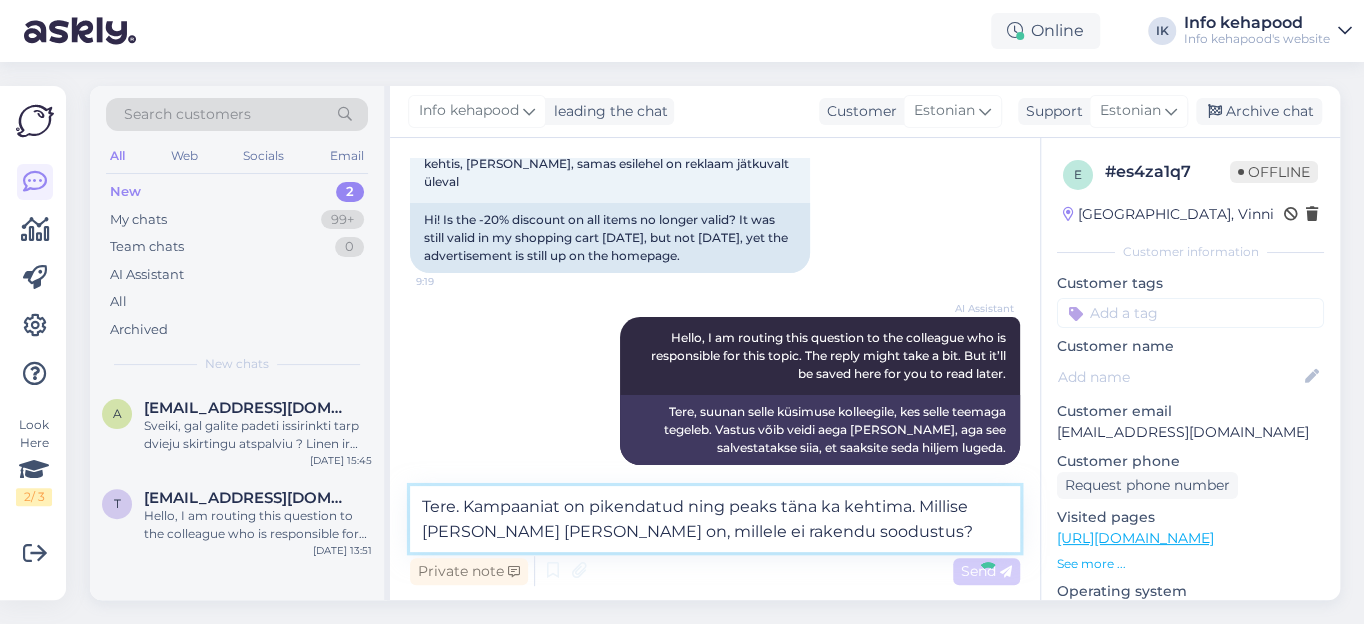 type 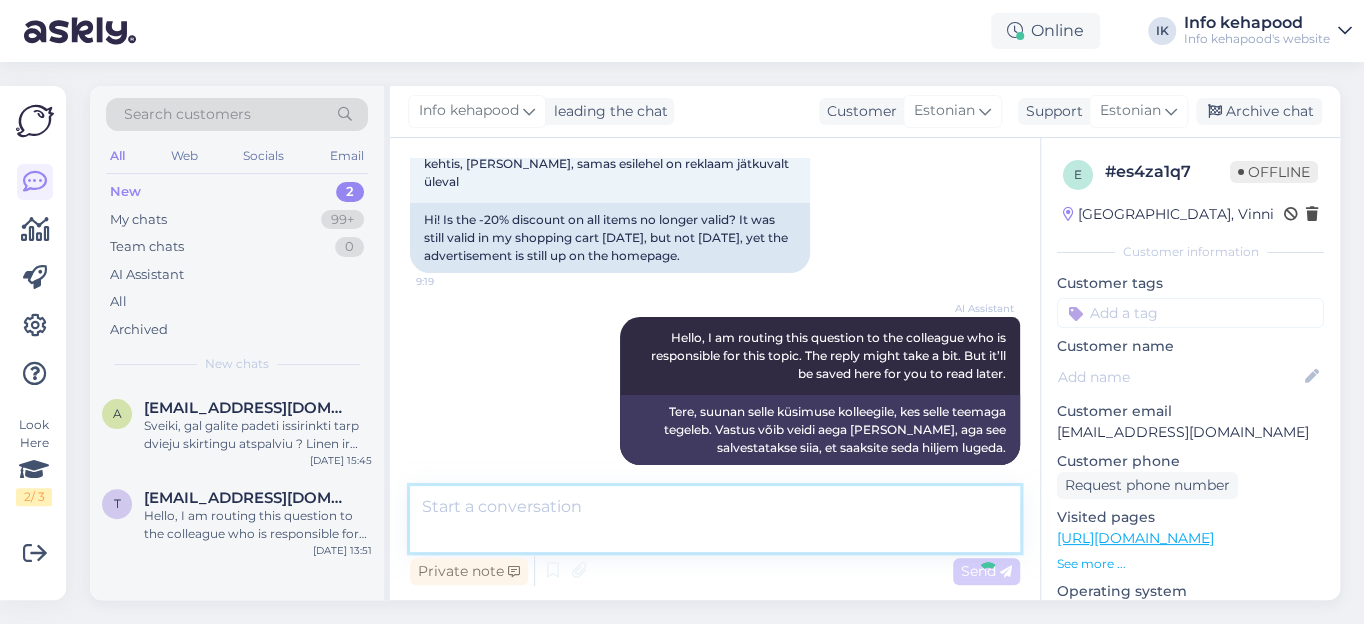 scroll, scrollTop: 237, scrollLeft: 0, axis: vertical 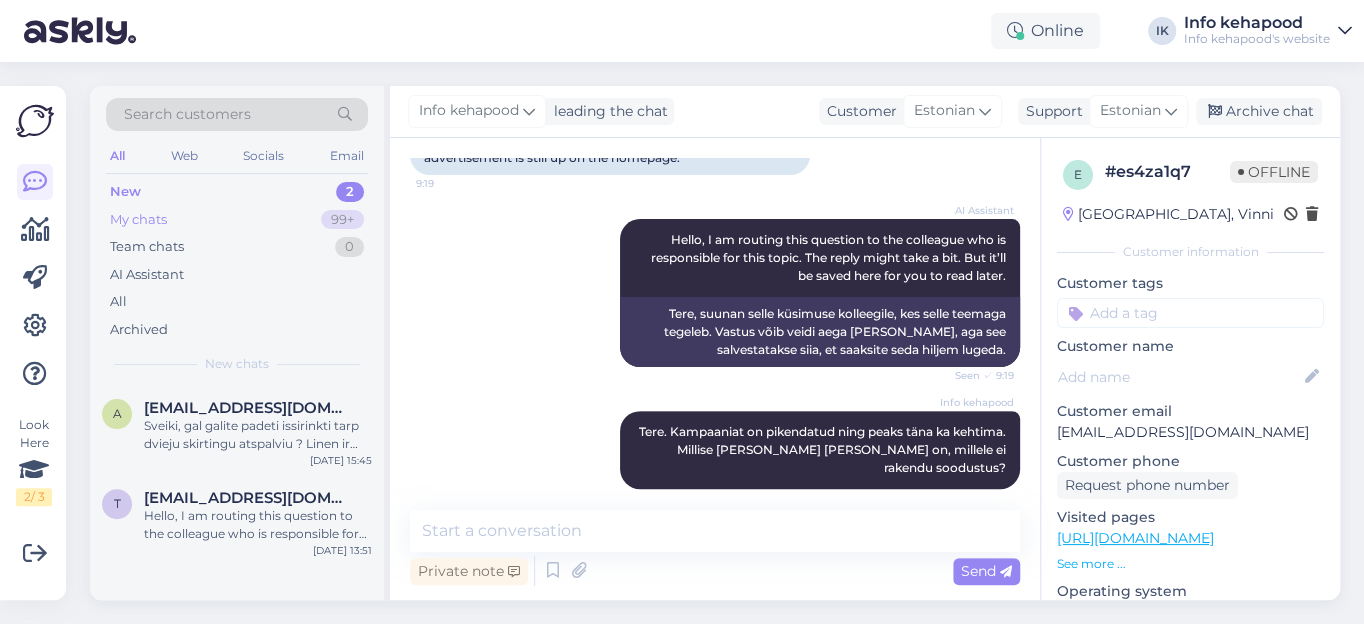 click on "My chats" at bounding box center [138, 220] 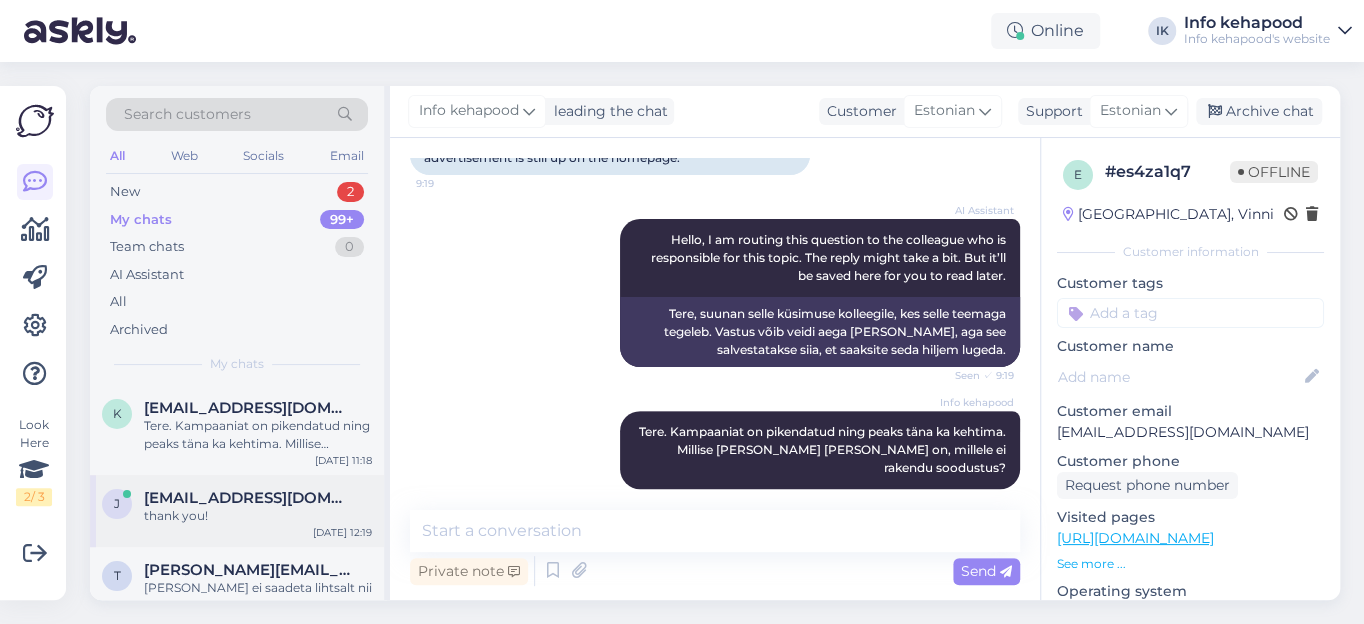 click on "thank you!" at bounding box center [258, 516] 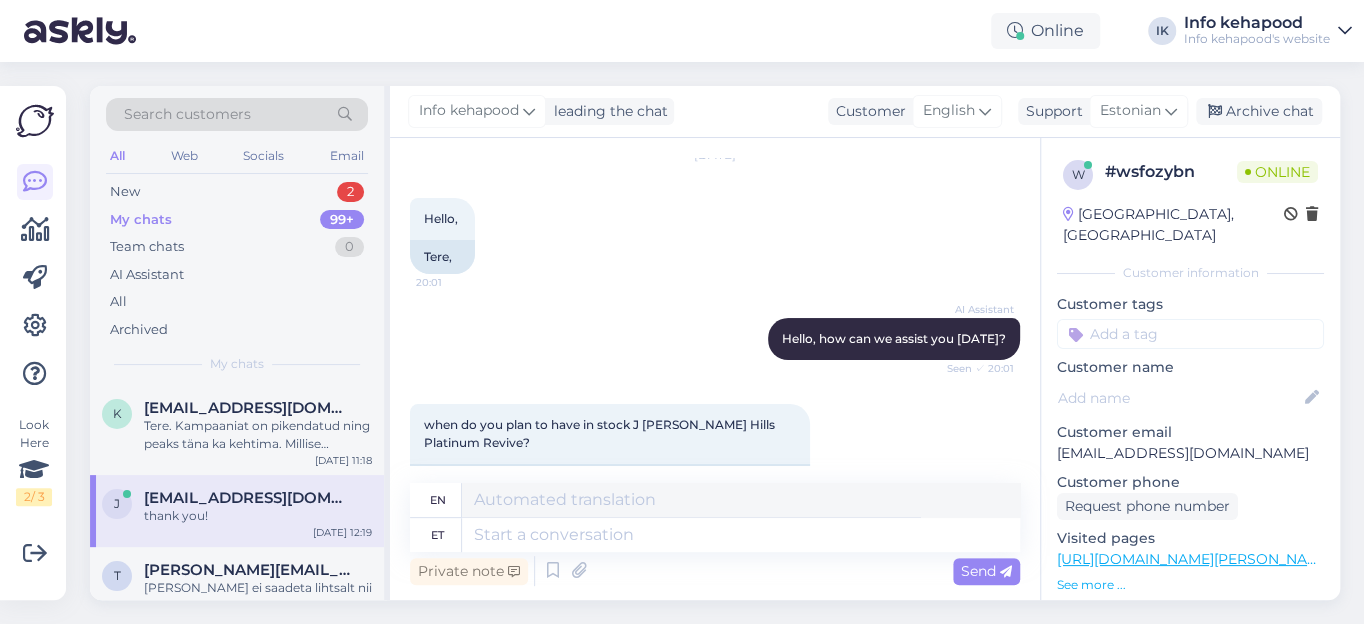 scroll, scrollTop: 43, scrollLeft: 0, axis: vertical 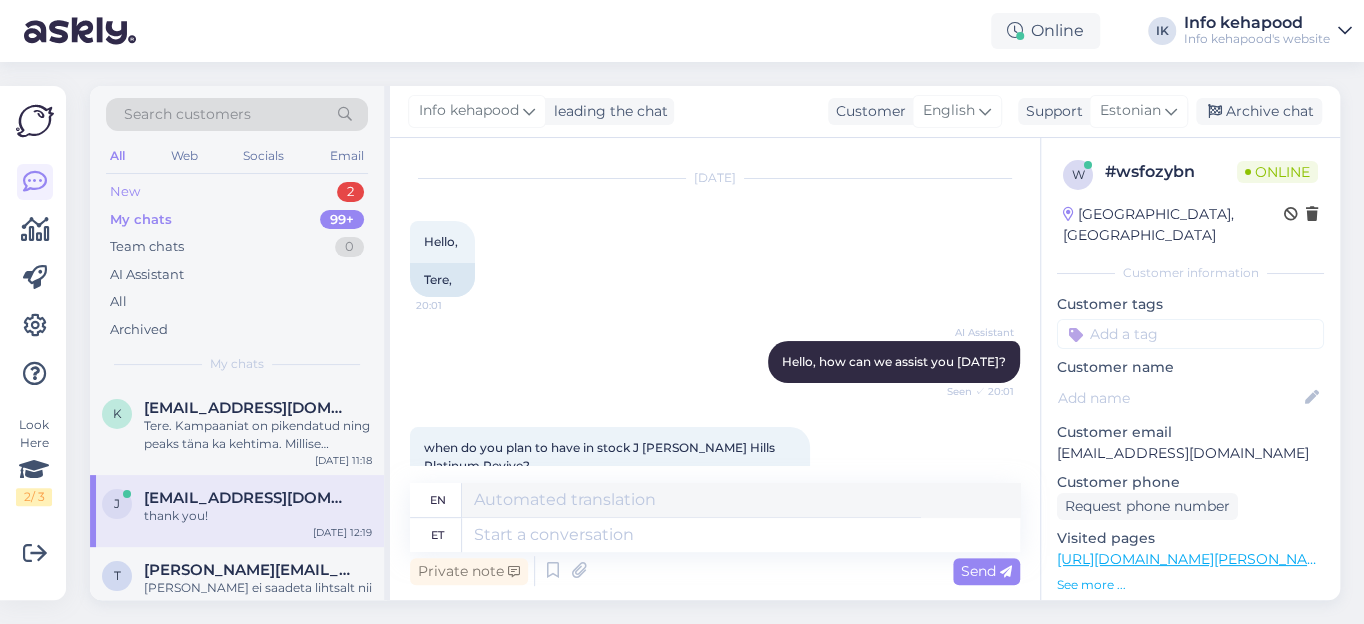 click on "New 2" at bounding box center [237, 192] 